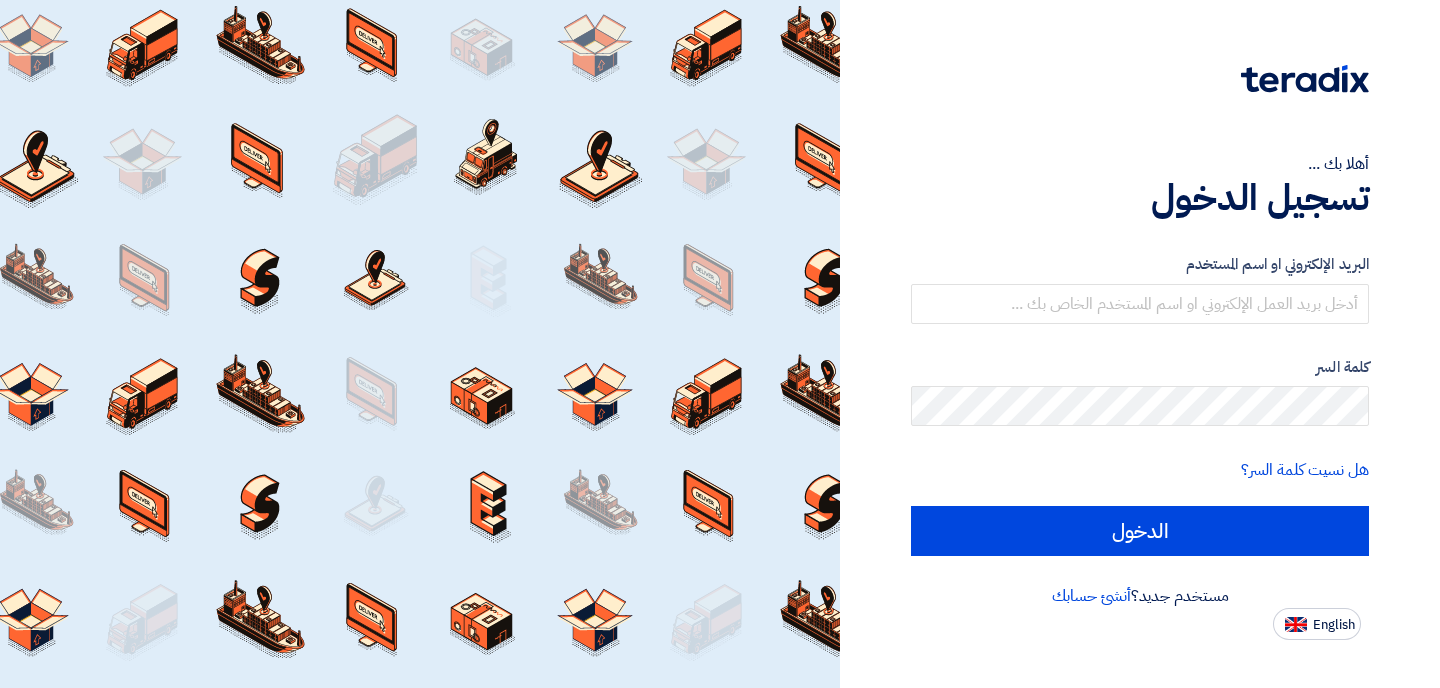 scroll, scrollTop: 0, scrollLeft: 0, axis: both 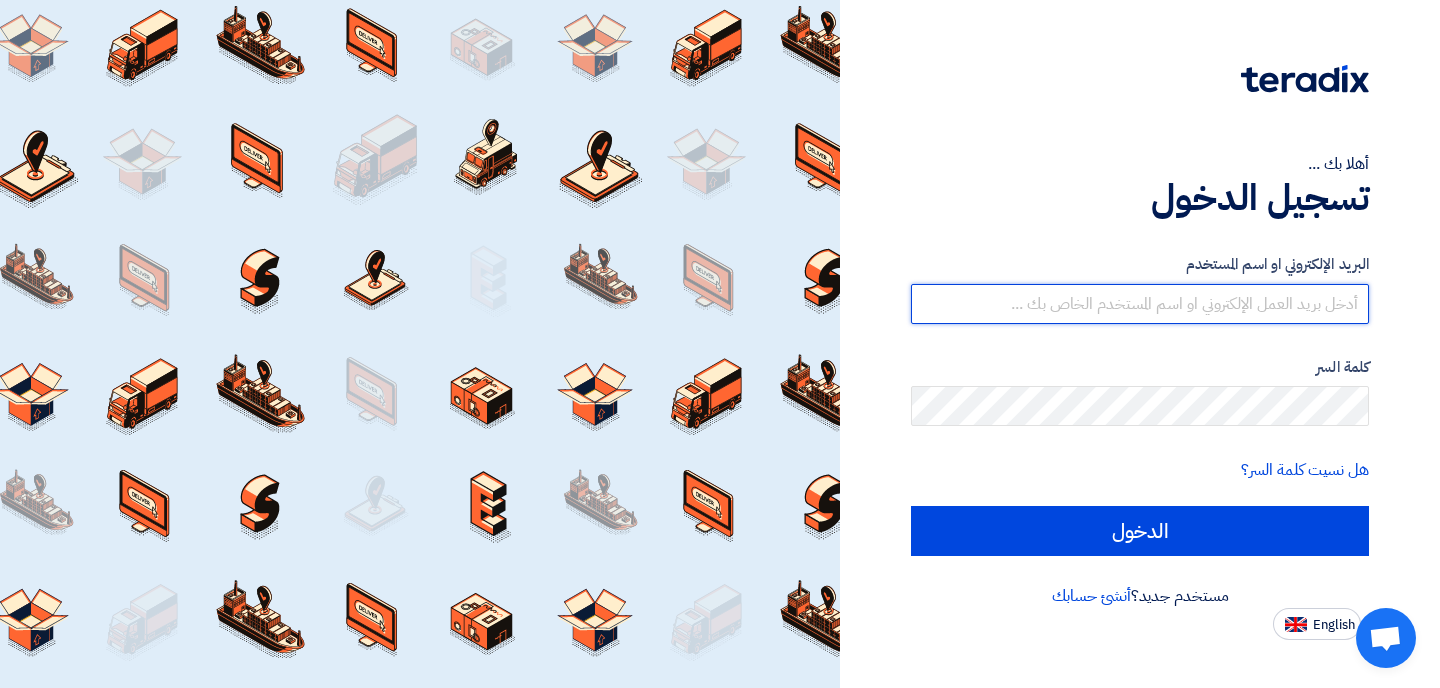 click at bounding box center (1140, 304) 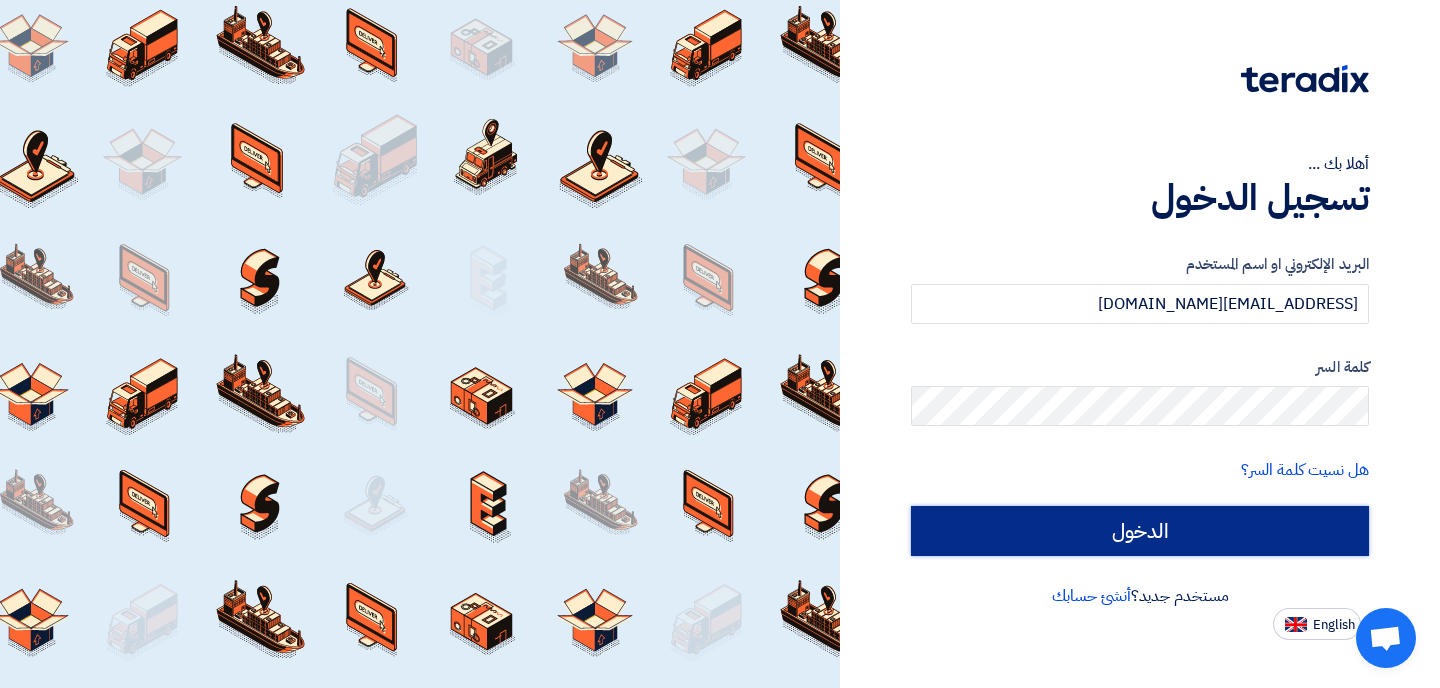 click on "الدخول" 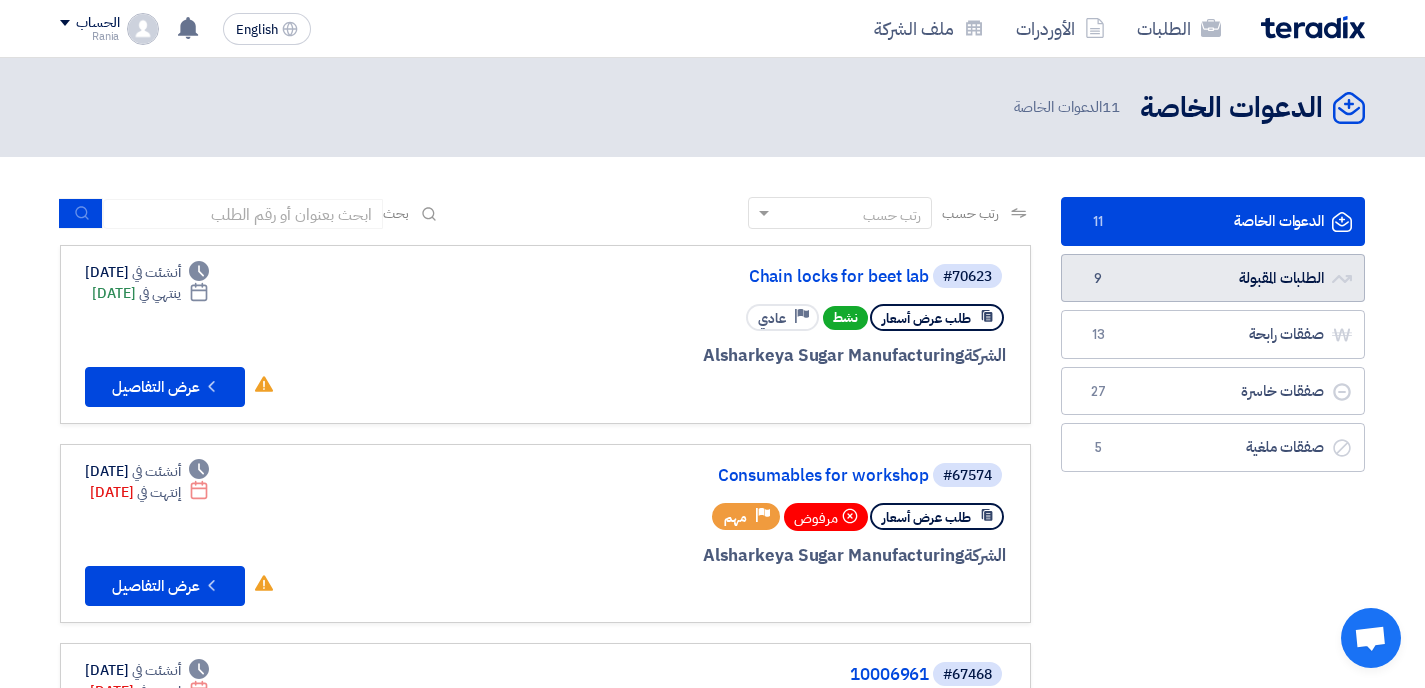 click on "الطلبات المقبولة
الطلبات المقبولة
9" 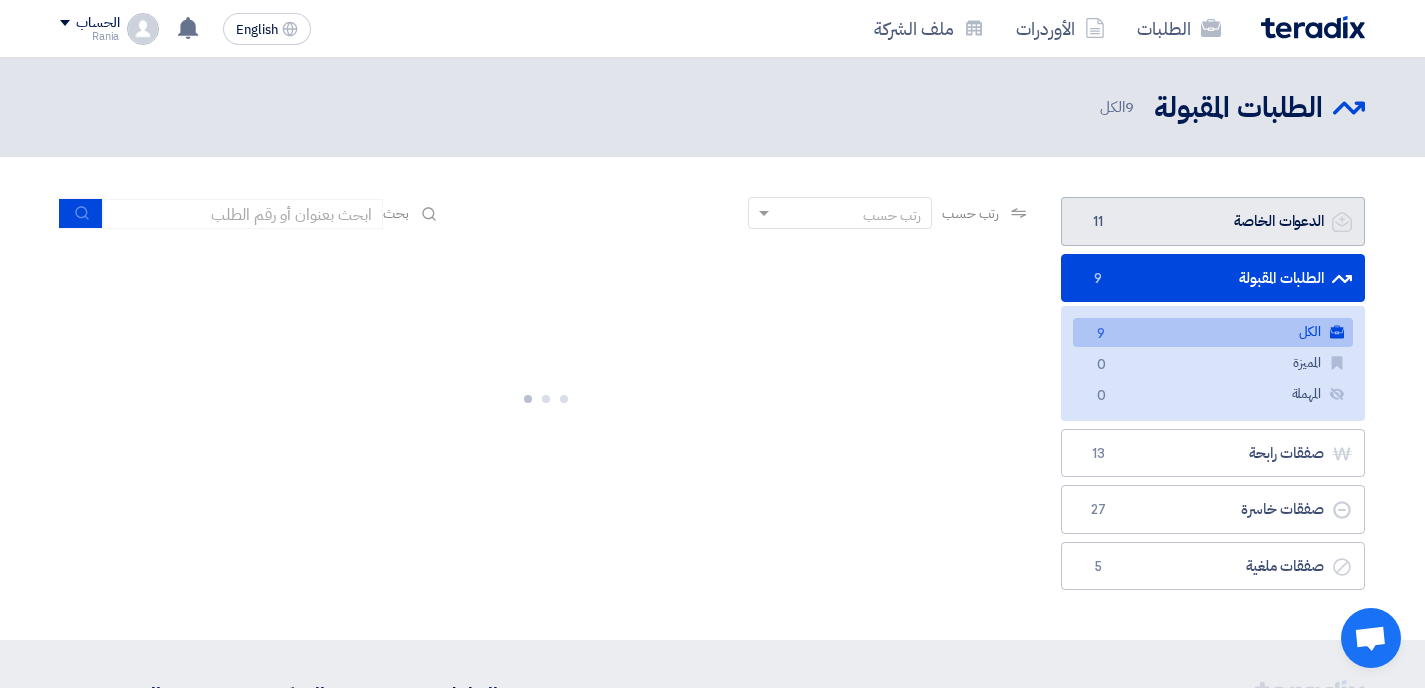 click on "الدعوات الخاصة
الدعوات الخاصة
11" 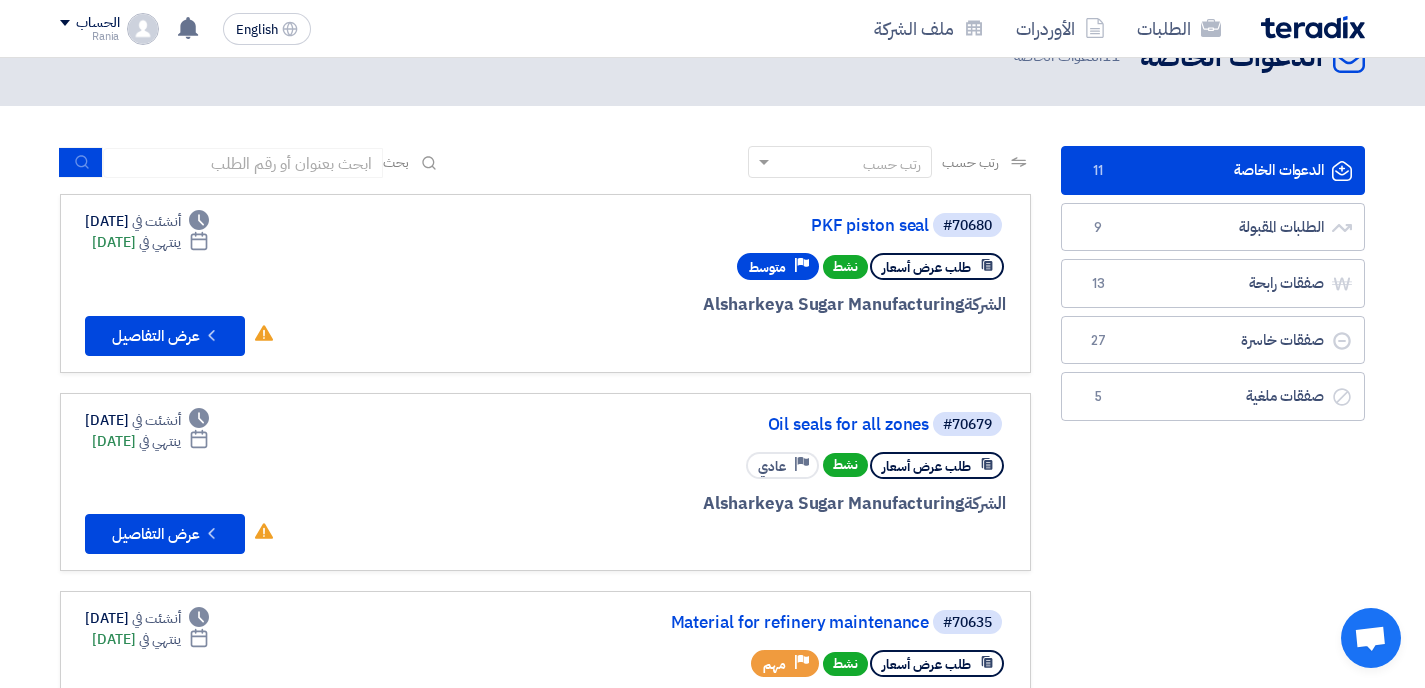 scroll, scrollTop: 53, scrollLeft: 0, axis: vertical 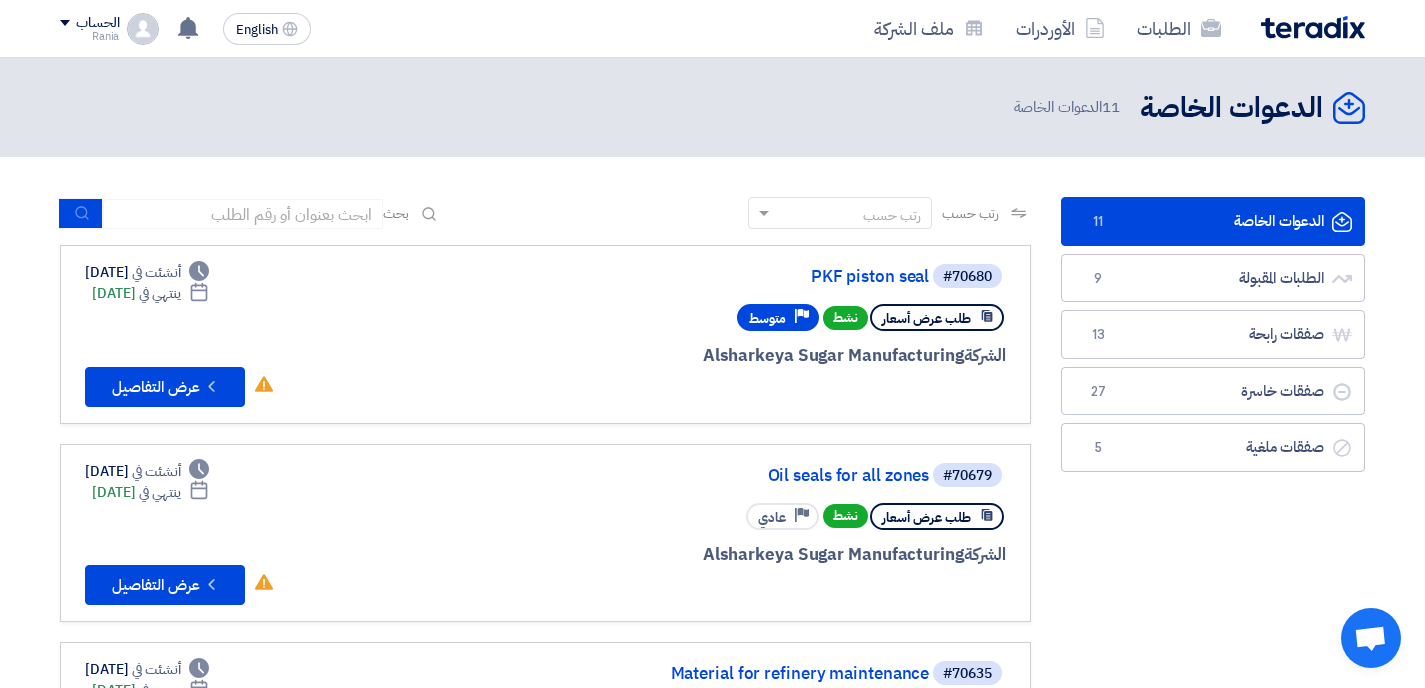 click on "الدعوات الخاصة
الدعوات الخاصة
11" 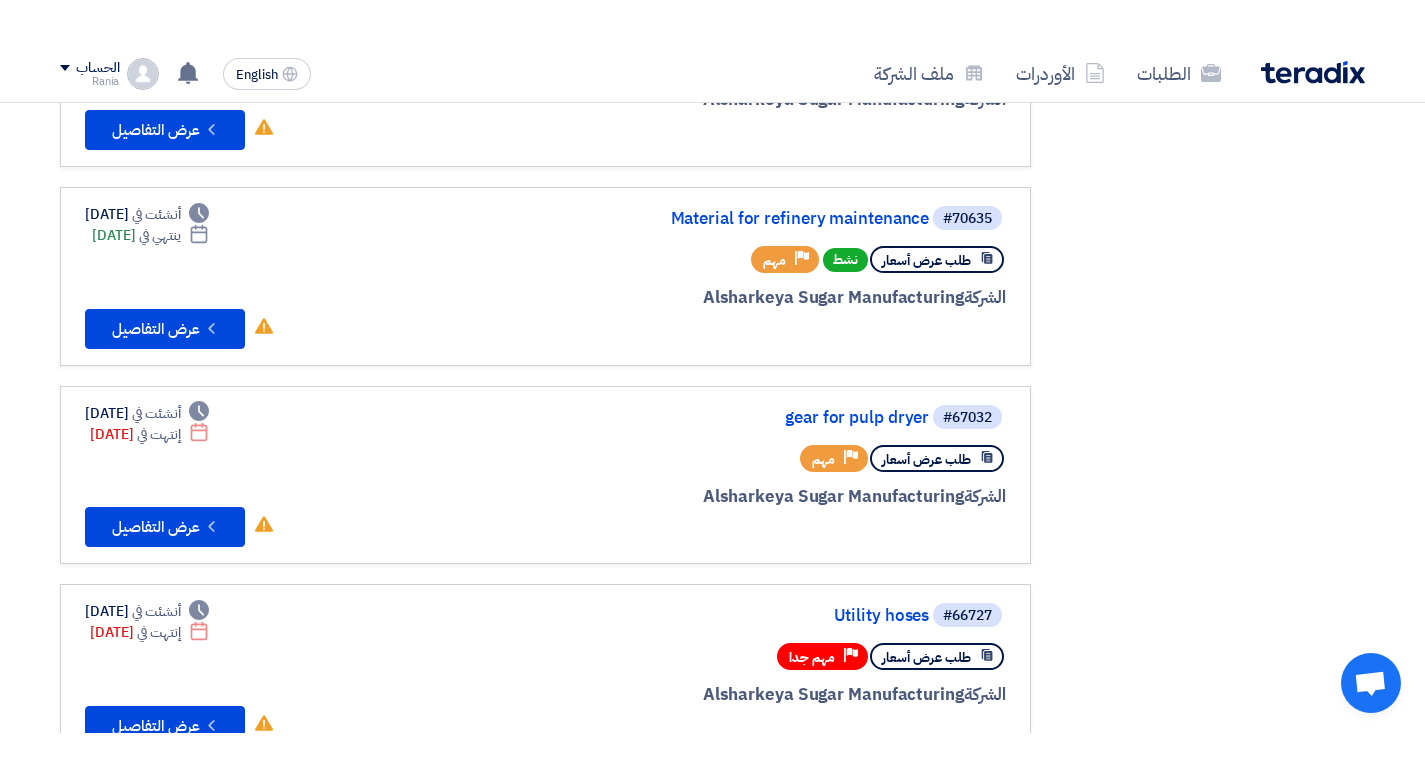 scroll, scrollTop: 515, scrollLeft: 0, axis: vertical 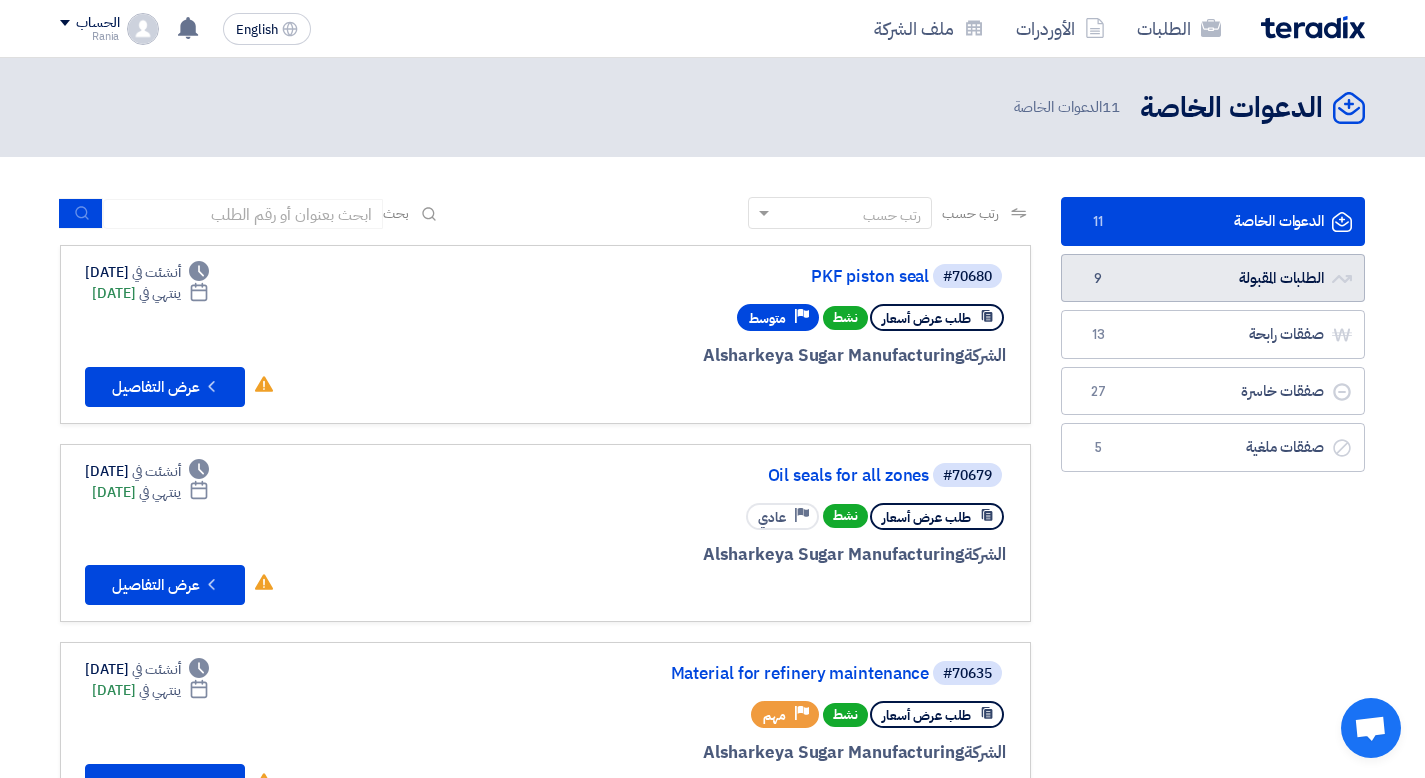 click on "الطلبات المقبولة
الطلبات المقبولة
9" 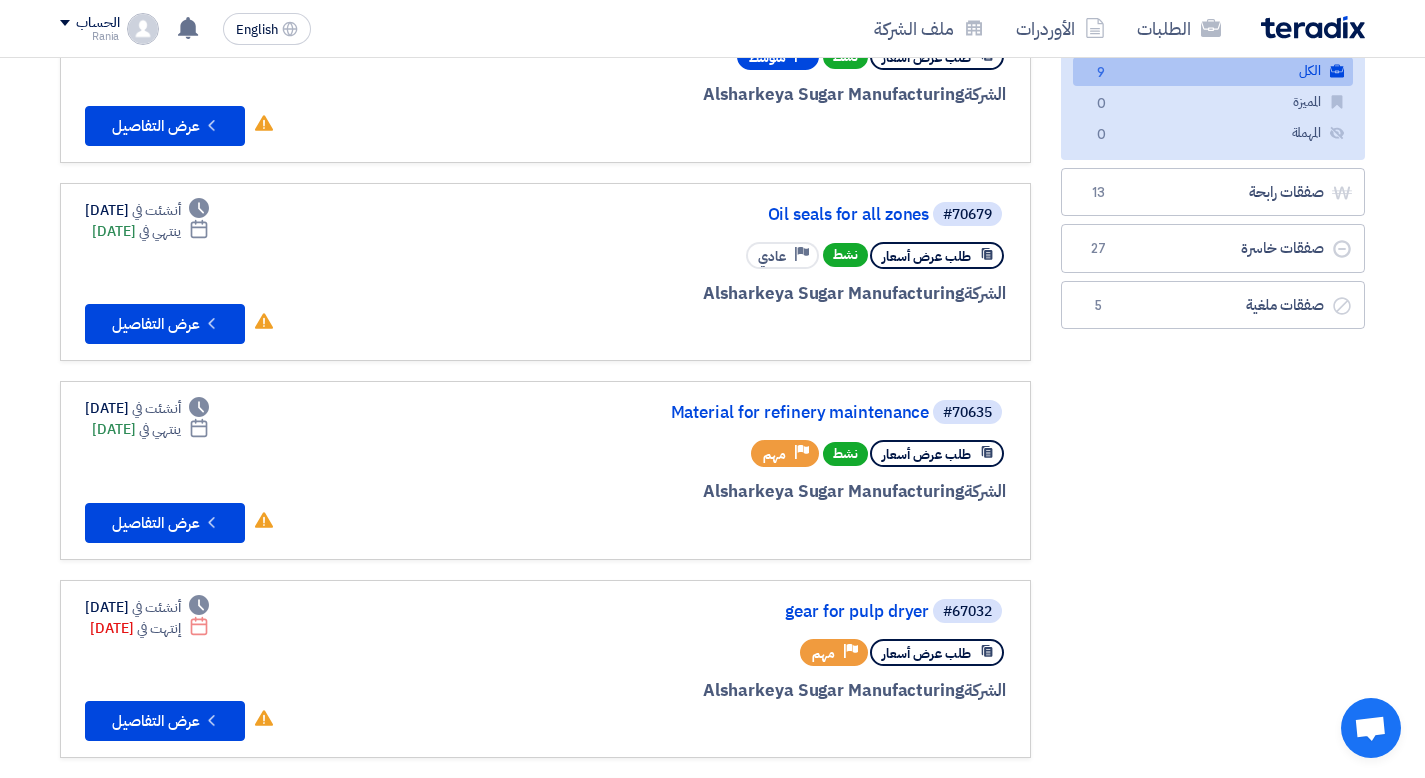 scroll, scrollTop: 0, scrollLeft: 0, axis: both 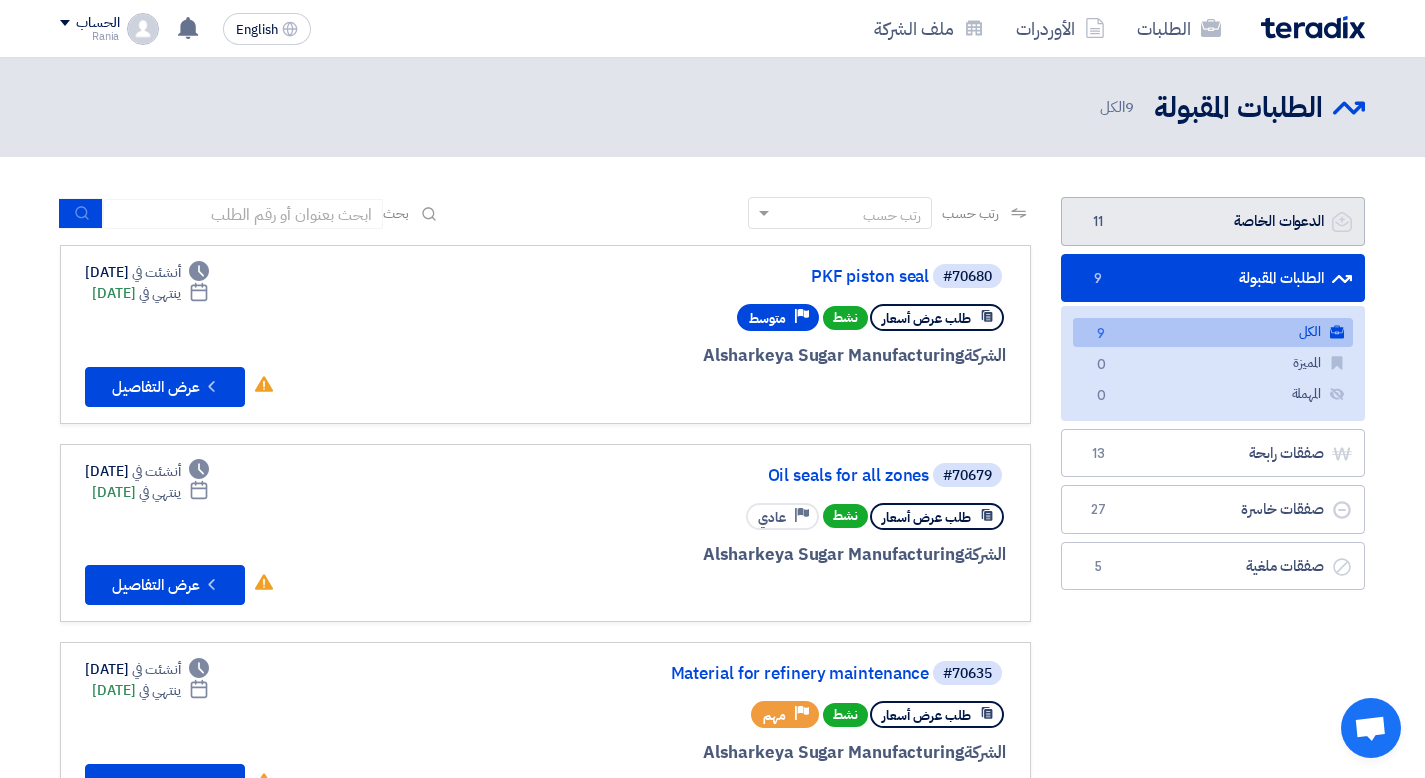 click on "الدعوات الخاصة
الدعوات الخاصة
11" 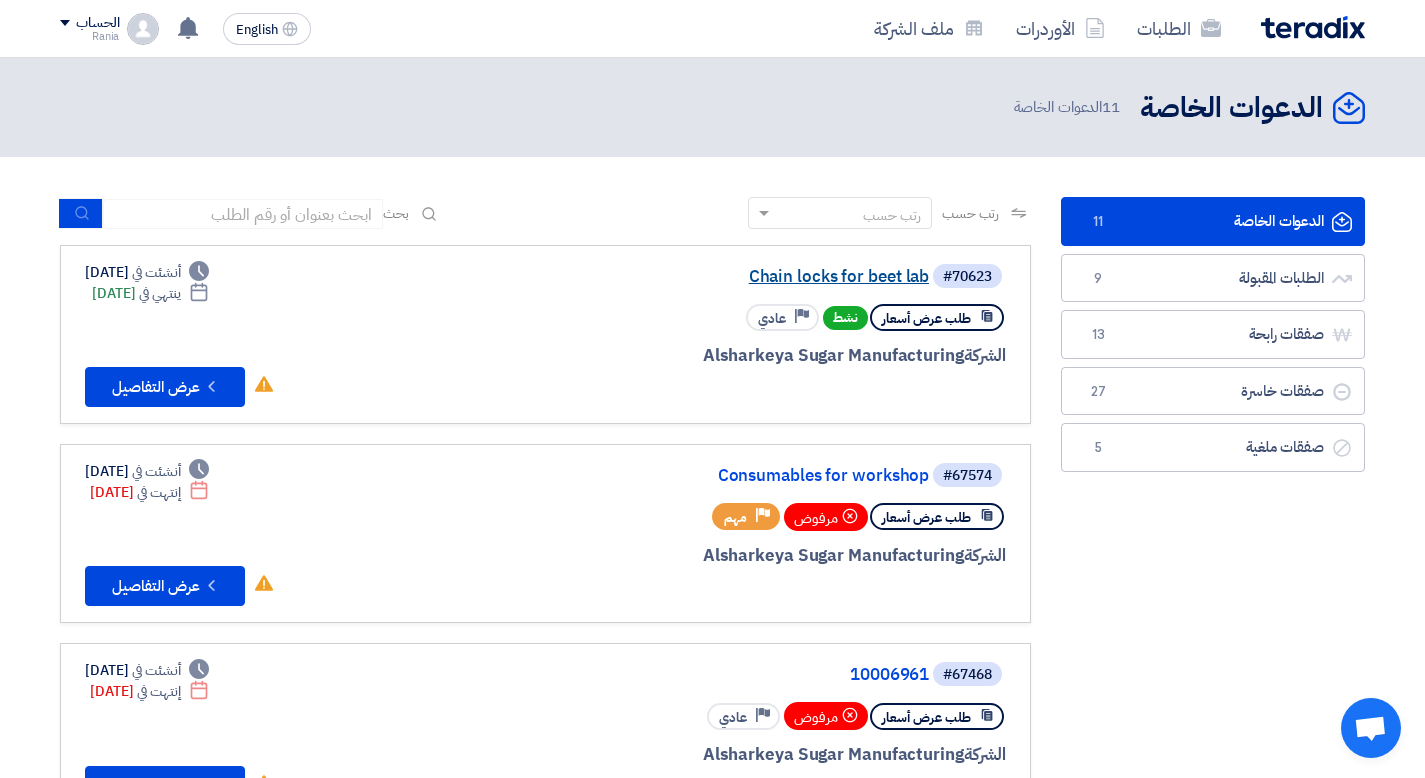 click on "Chain locks for beet lab" 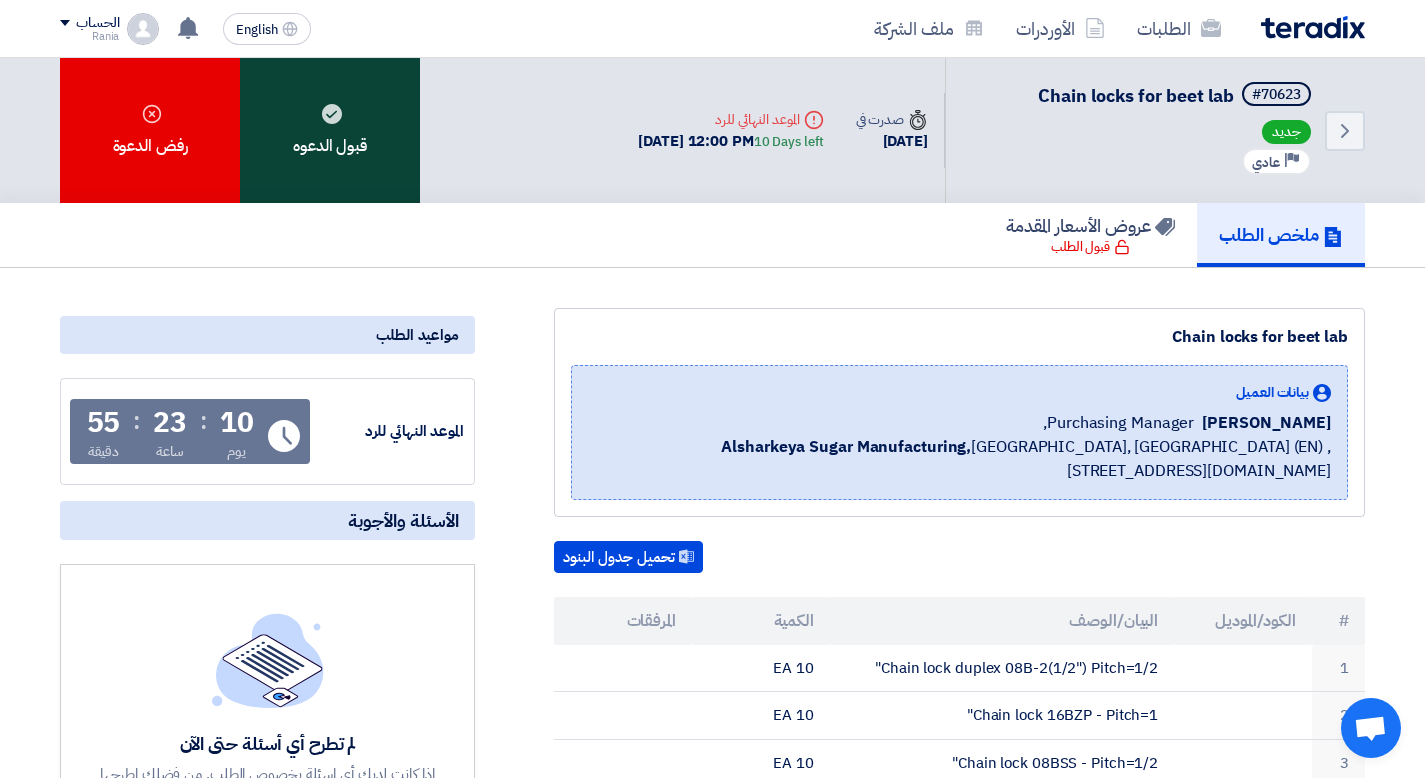 click on "قبول الدعوه" 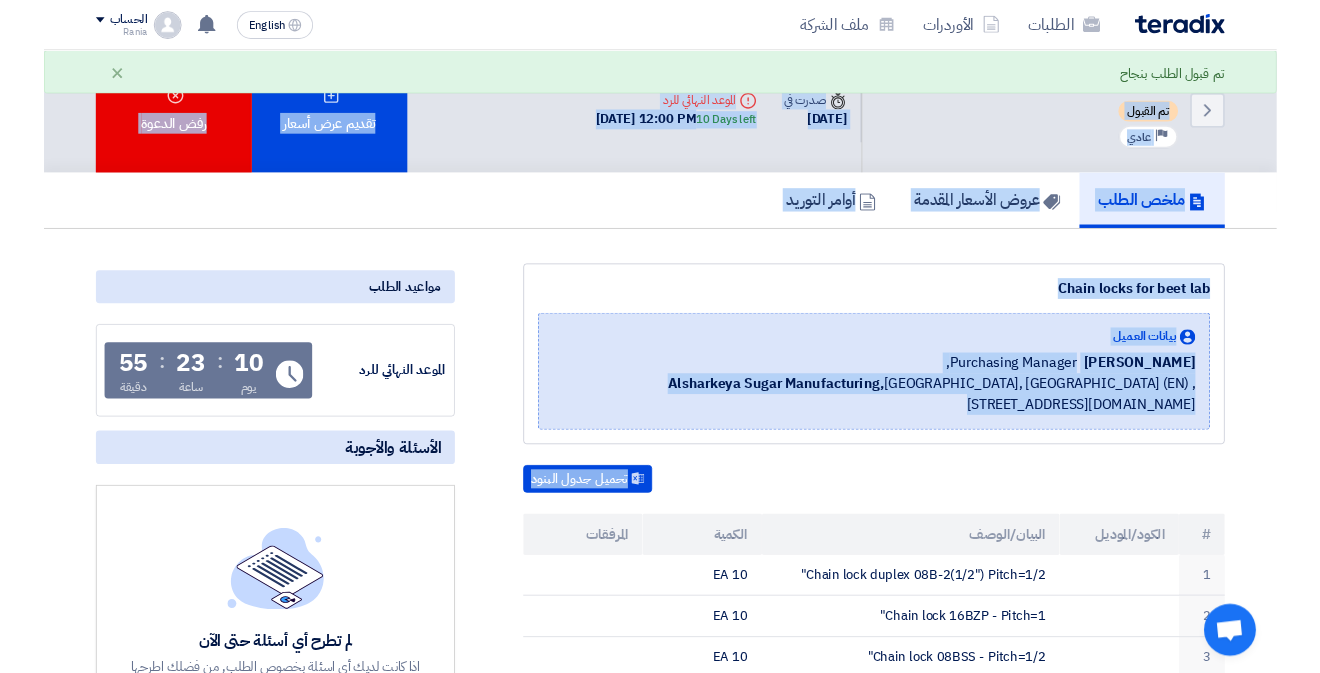 scroll, scrollTop: 0, scrollLeft: 0, axis: both 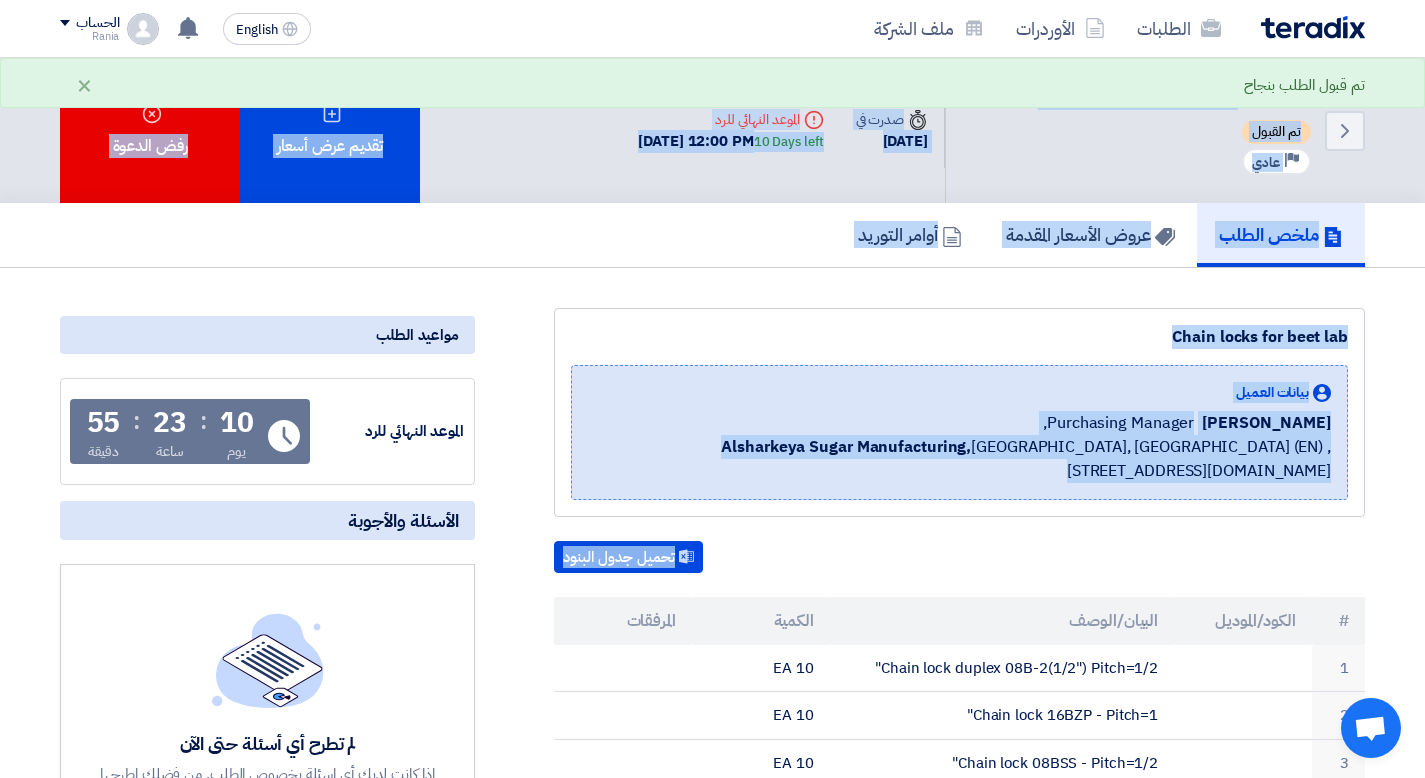 drag, startPoint x: 1429, startPoint y: 167, endPoint x: 1438, endPoint y: 121, distance: 46.872166 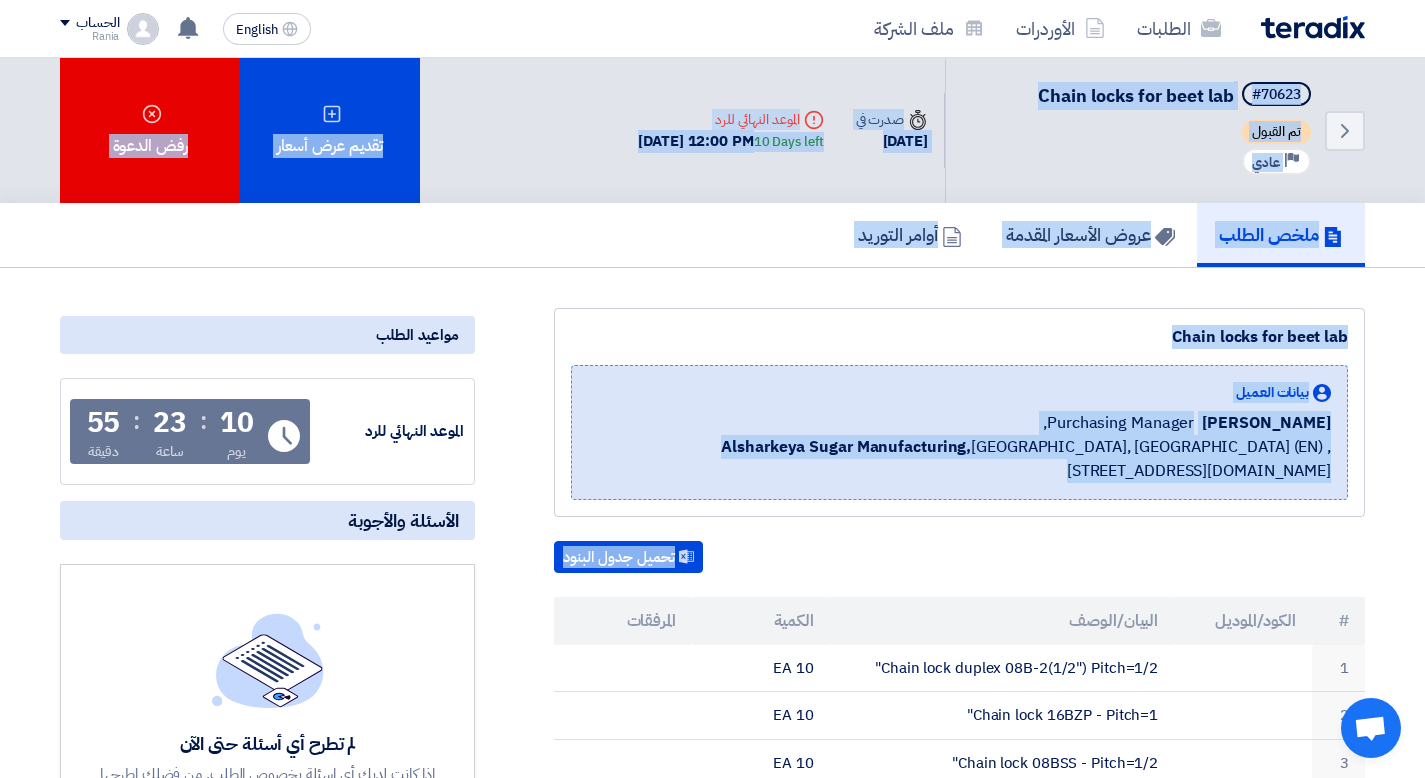 click on "Chain locks for beet lab
بيانات العميل
ِAhmed  Omar
Purchasing Manager,
Alsharkeya Sugar Manufacturing,  Cairo, Egypt (EN)
,Ankara Street, Cairo Complex, Bureau 2, 6th Floor, Sheraton Heliopolis, Cairo, Egypt, P.O.Box 11799" 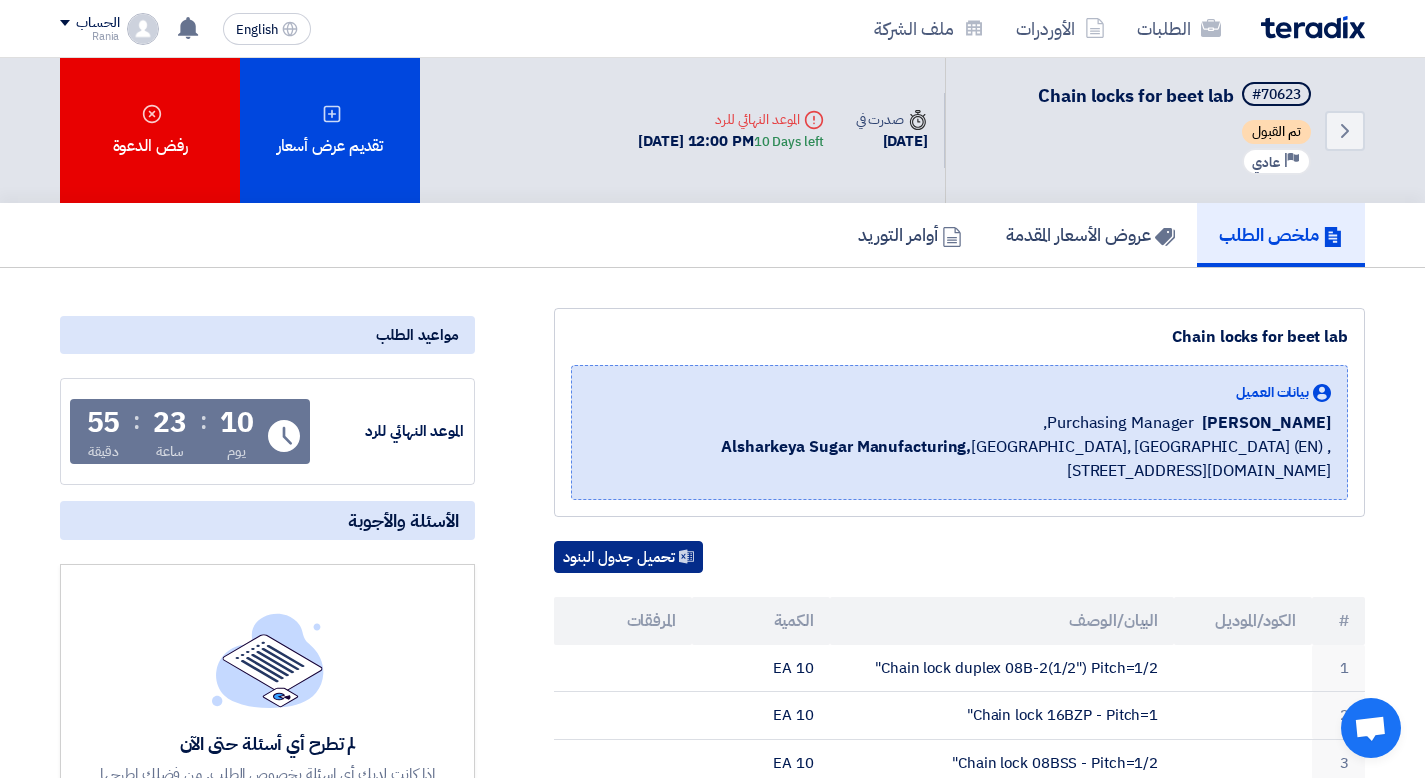 click on "تحميل جدول البنود" 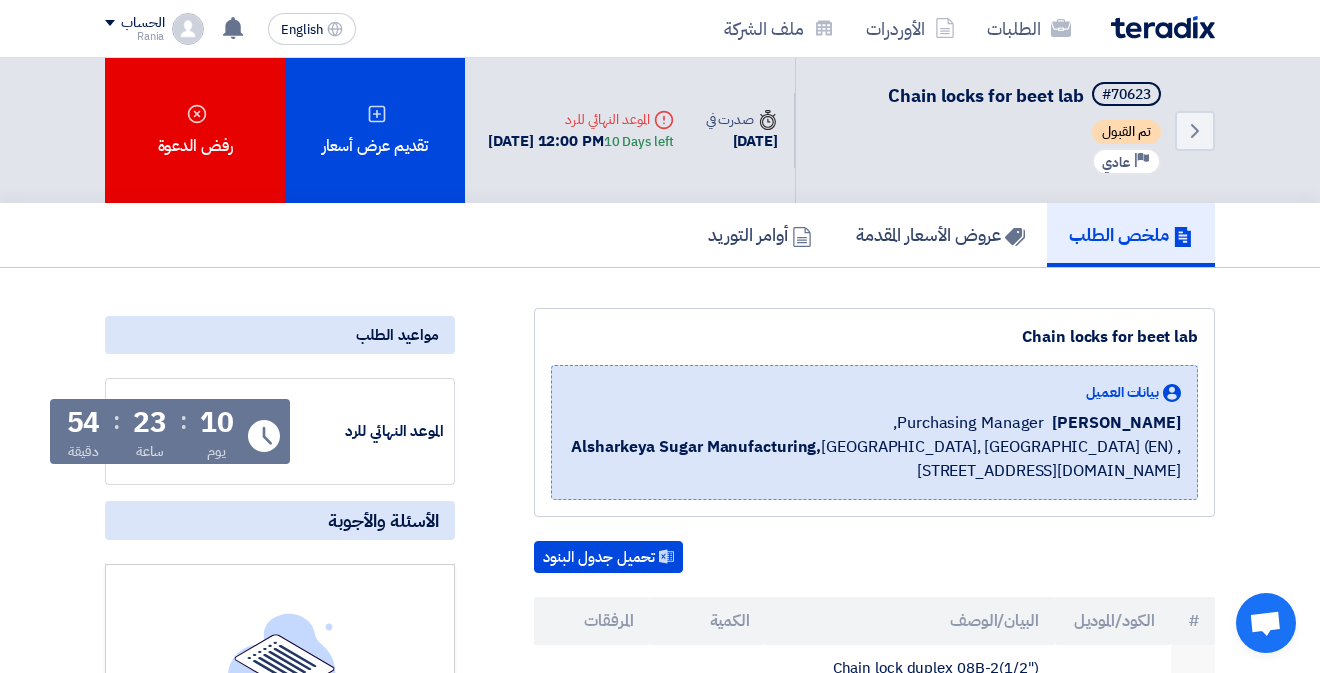 click on "Chain locks for beet lab" 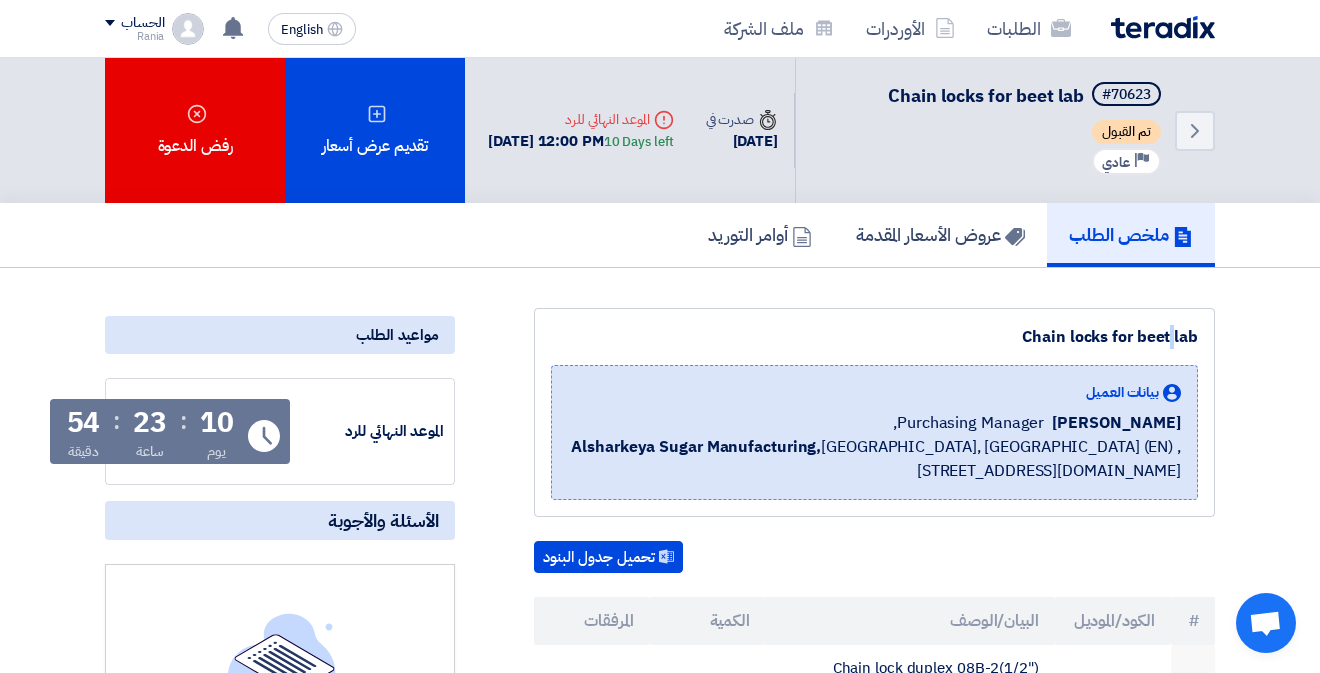 click on "Chain locks for beet lab" 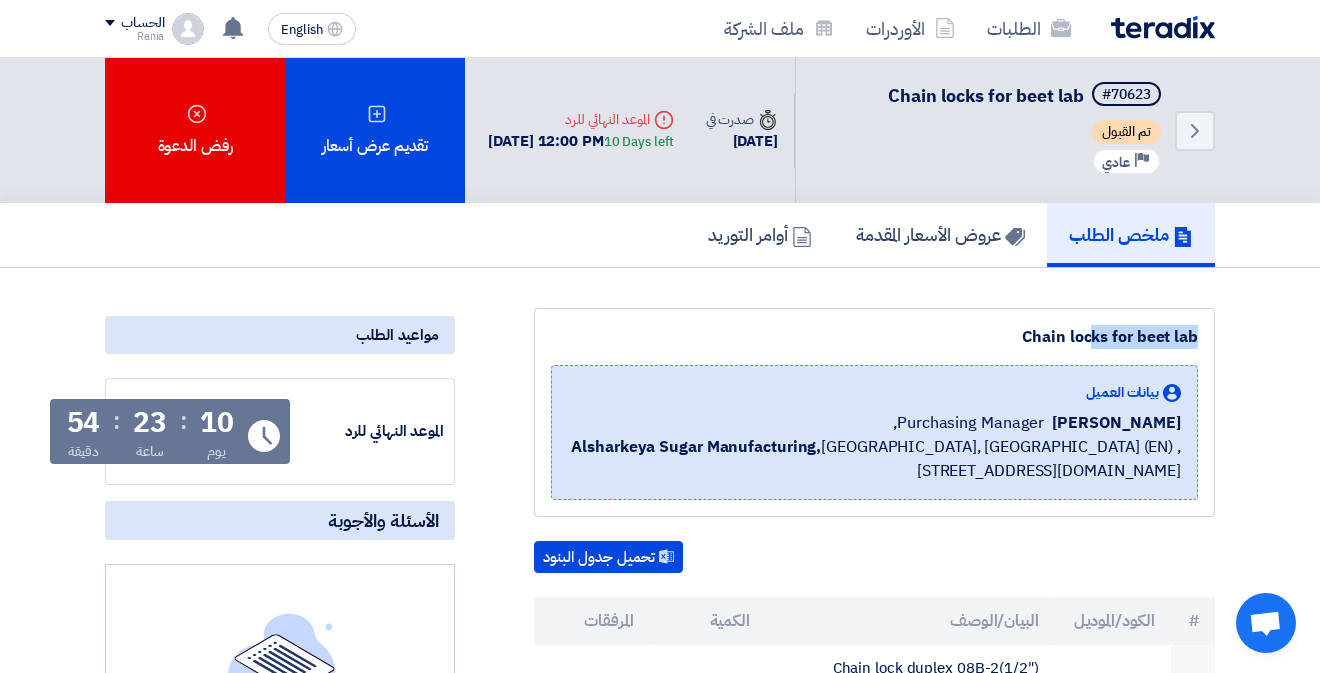 click on "Chain locks for beet lab" 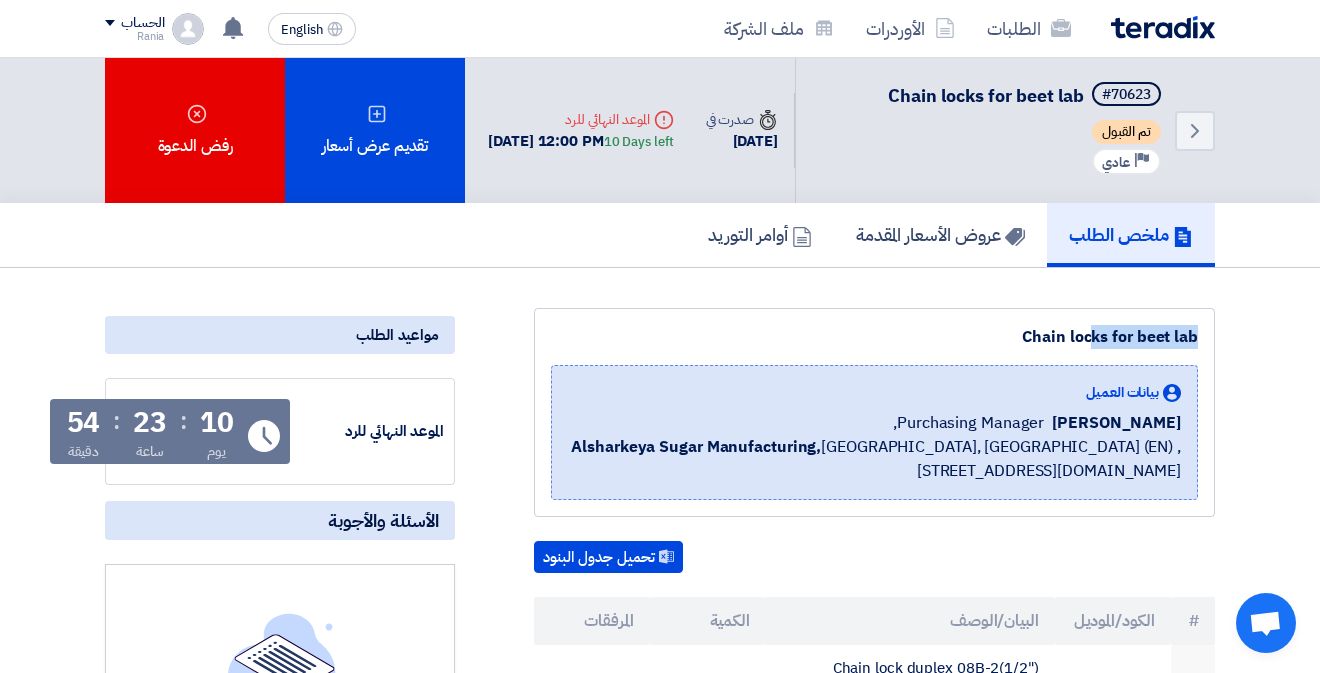 copy on "Chain locks for beet lab" 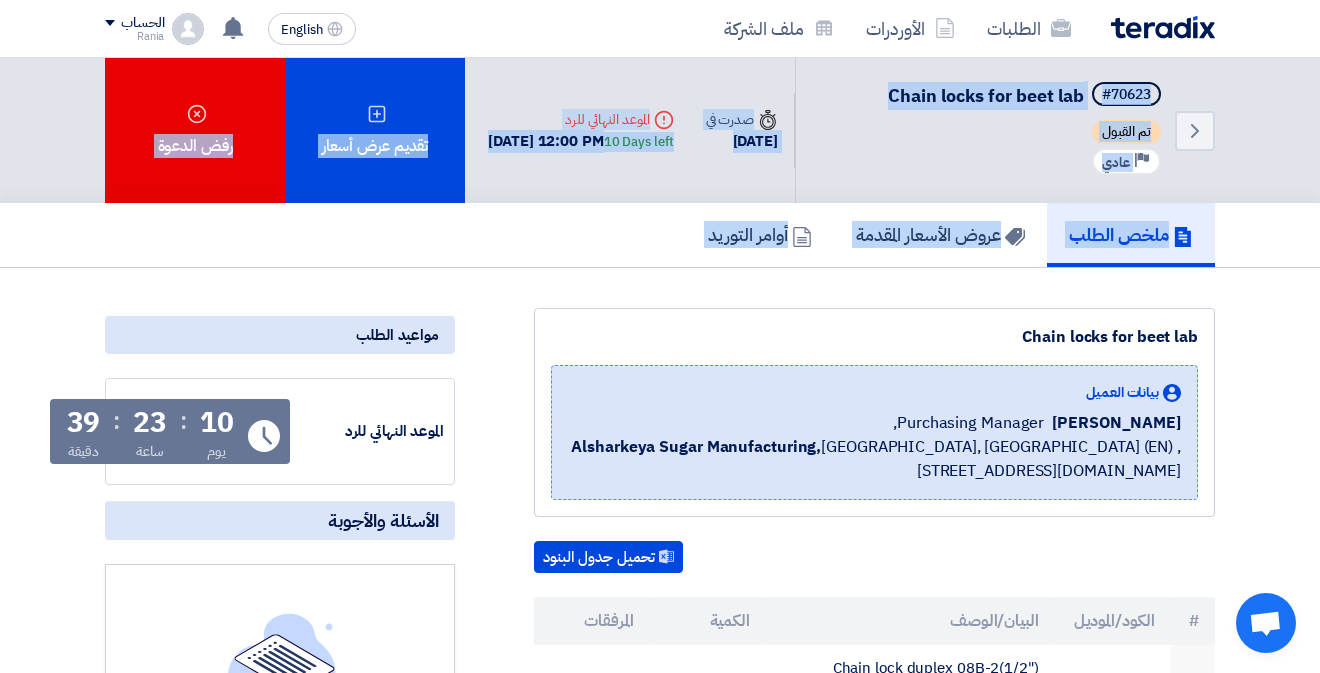 drag, startPoint x: 1319, startPoint y: 121, endPoint x: 1333, endPoint y: 280, distance: 159.61516 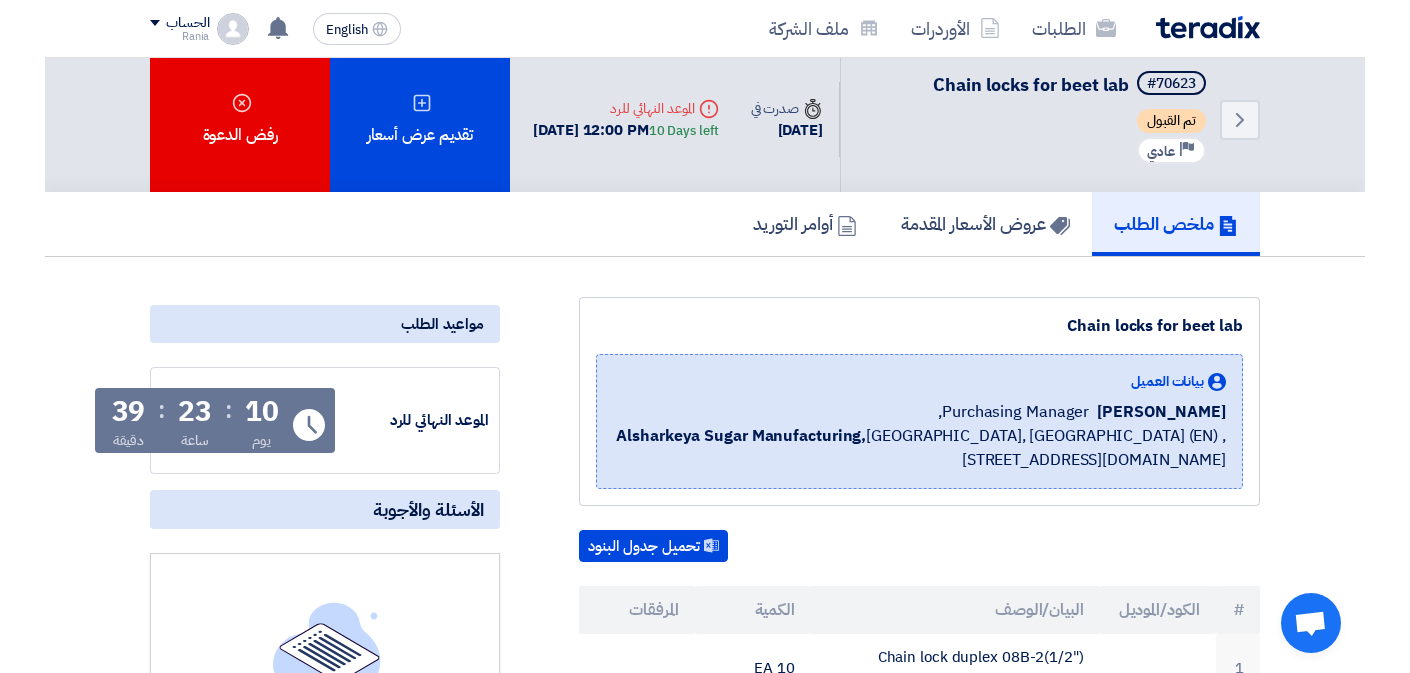 scroll, scrollTop: 0, scrollLeft: 0, axis: both 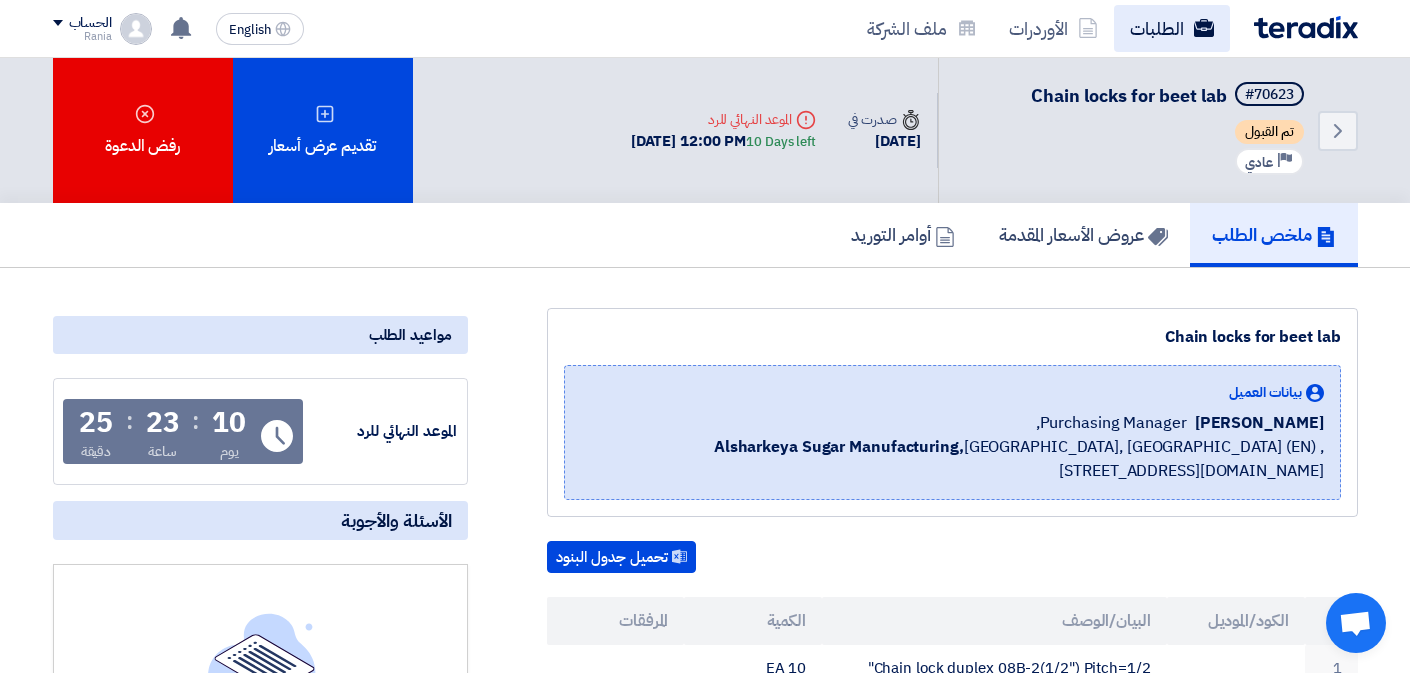 click on "الطلبات" 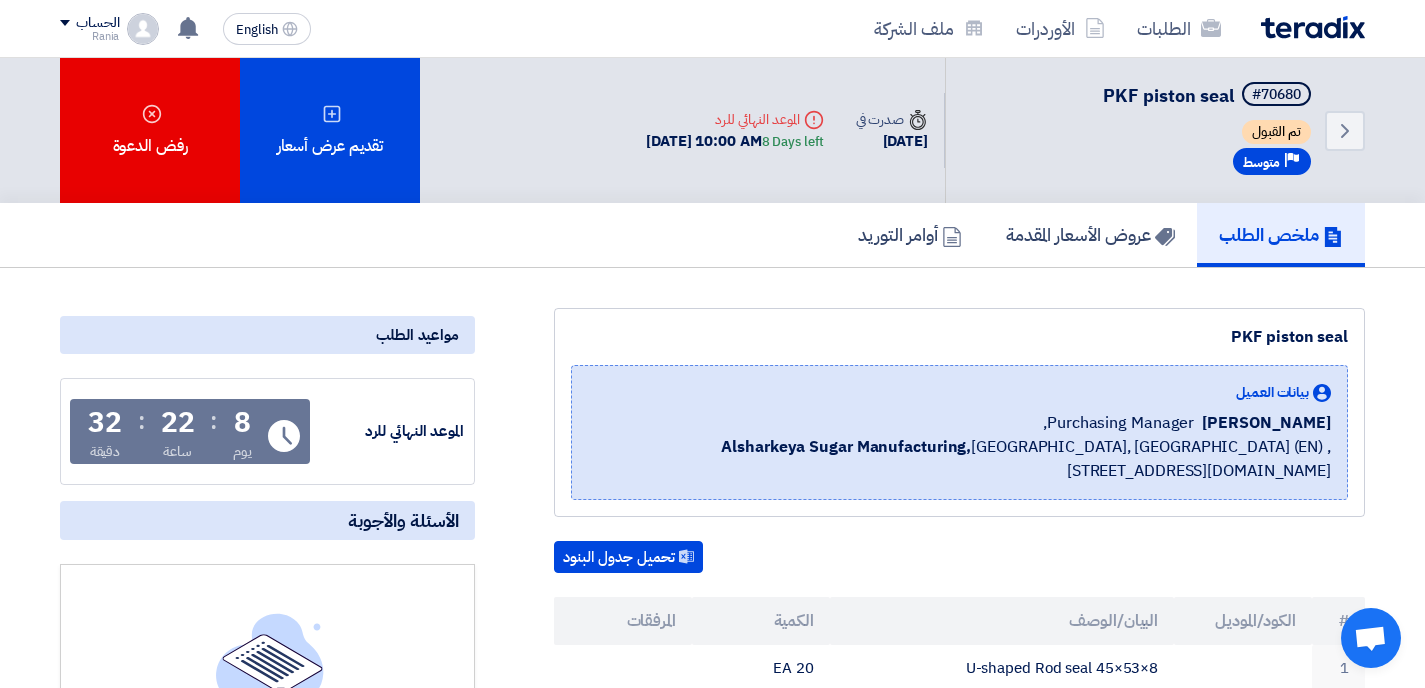 scroll, scrollTop: 0, scrollLeft: 0, axis: both 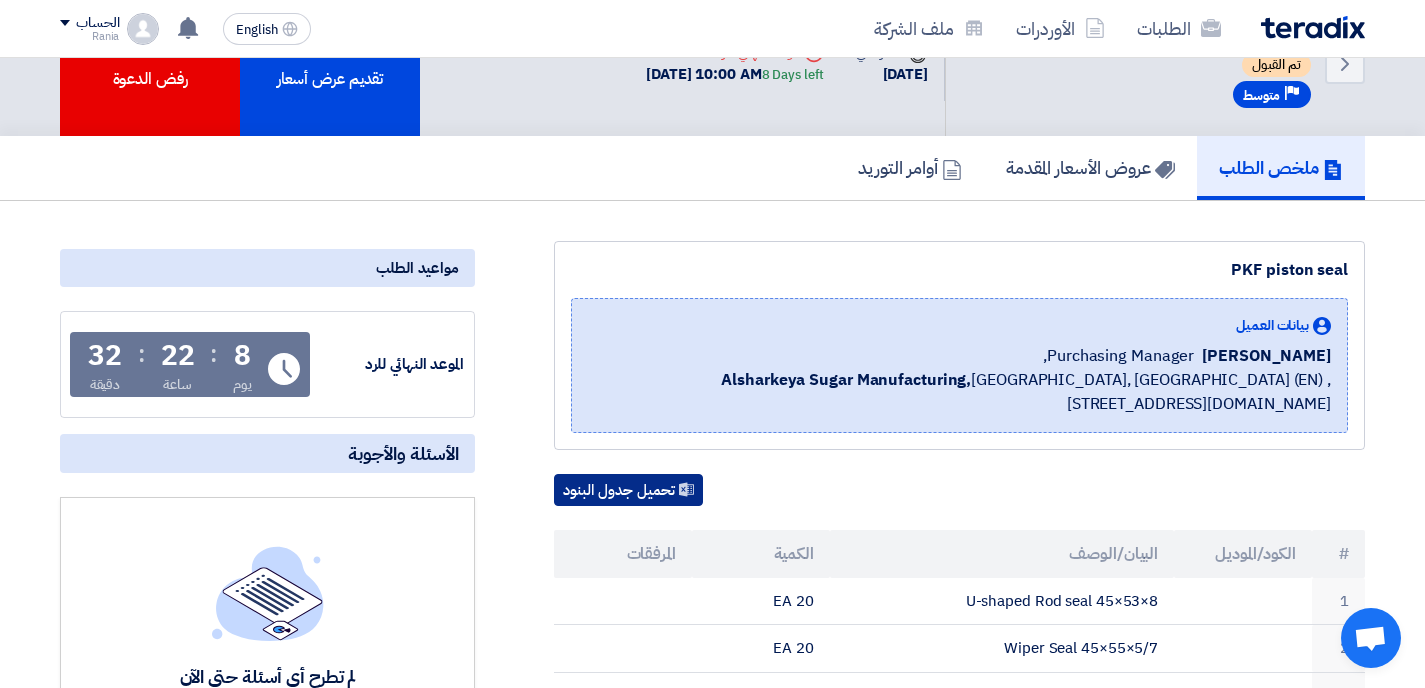 click on "تحميل جدول البنود" 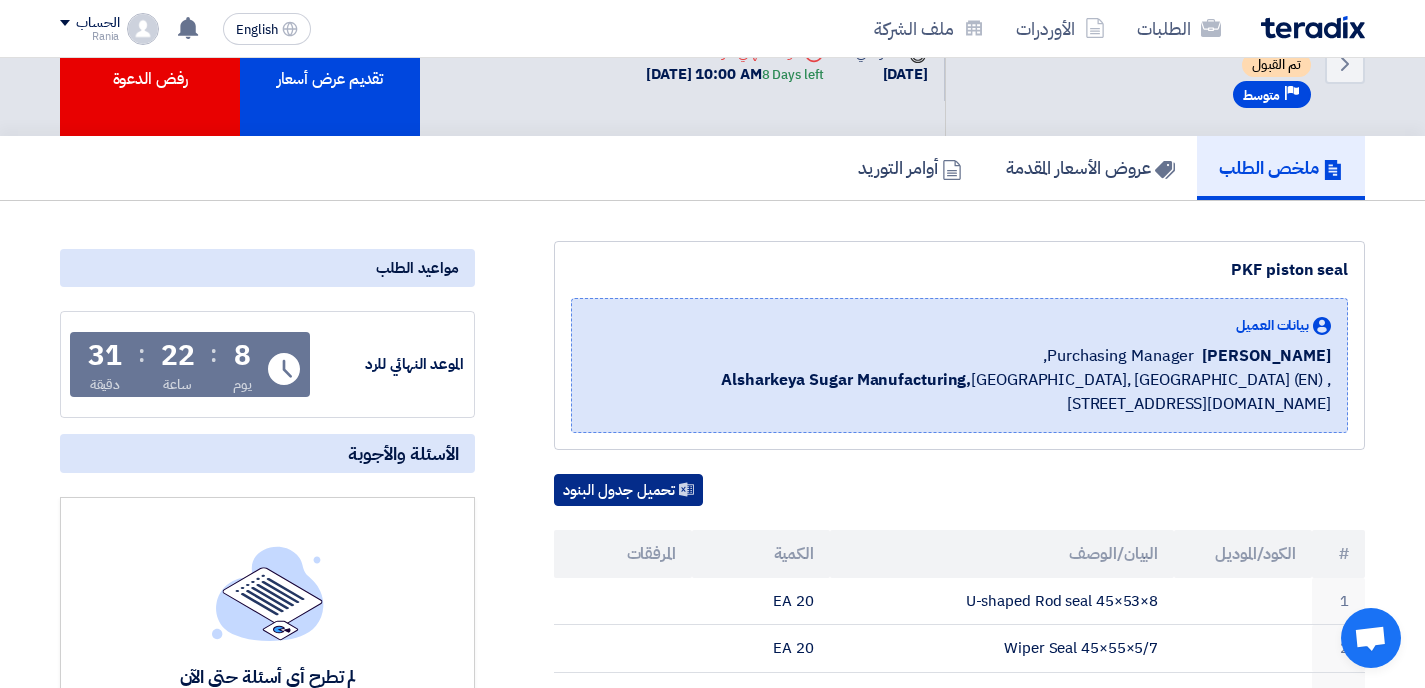 scroll, scrollTop: 0, scrollLeft: 0, axis: both 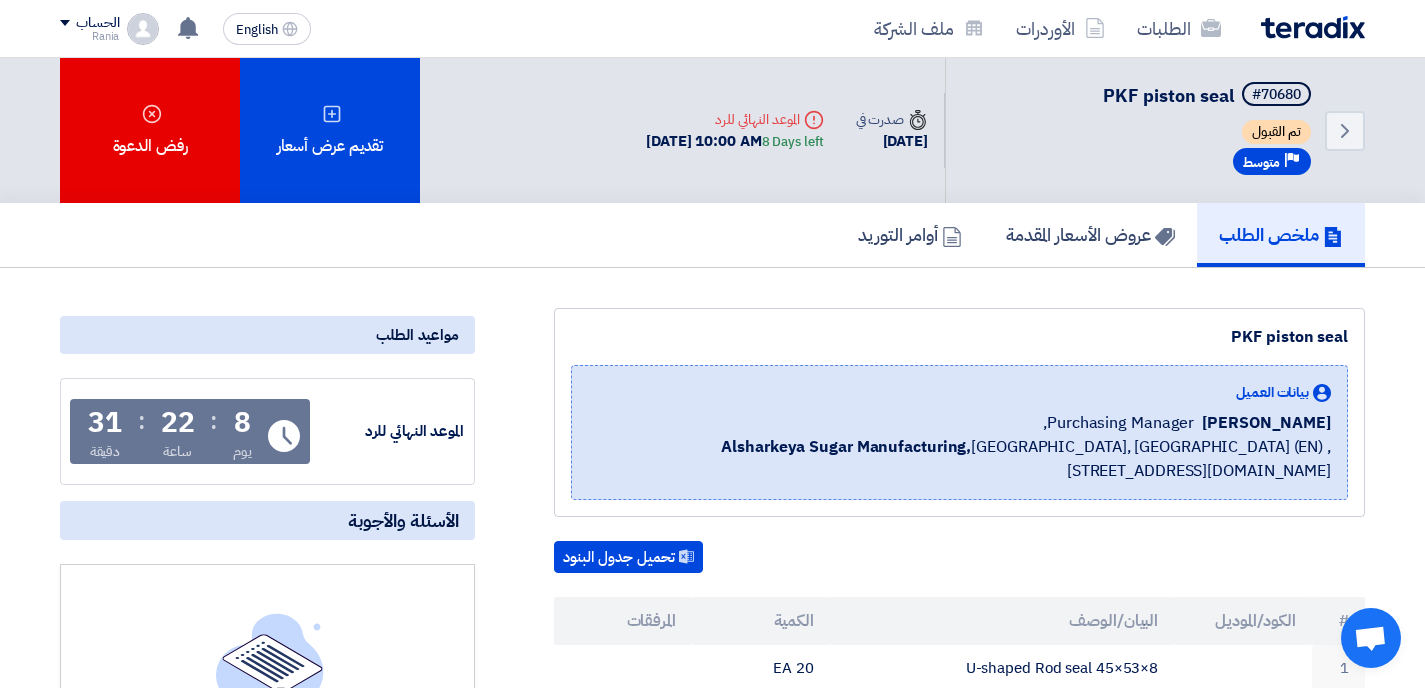 click on "PKF piston seal" 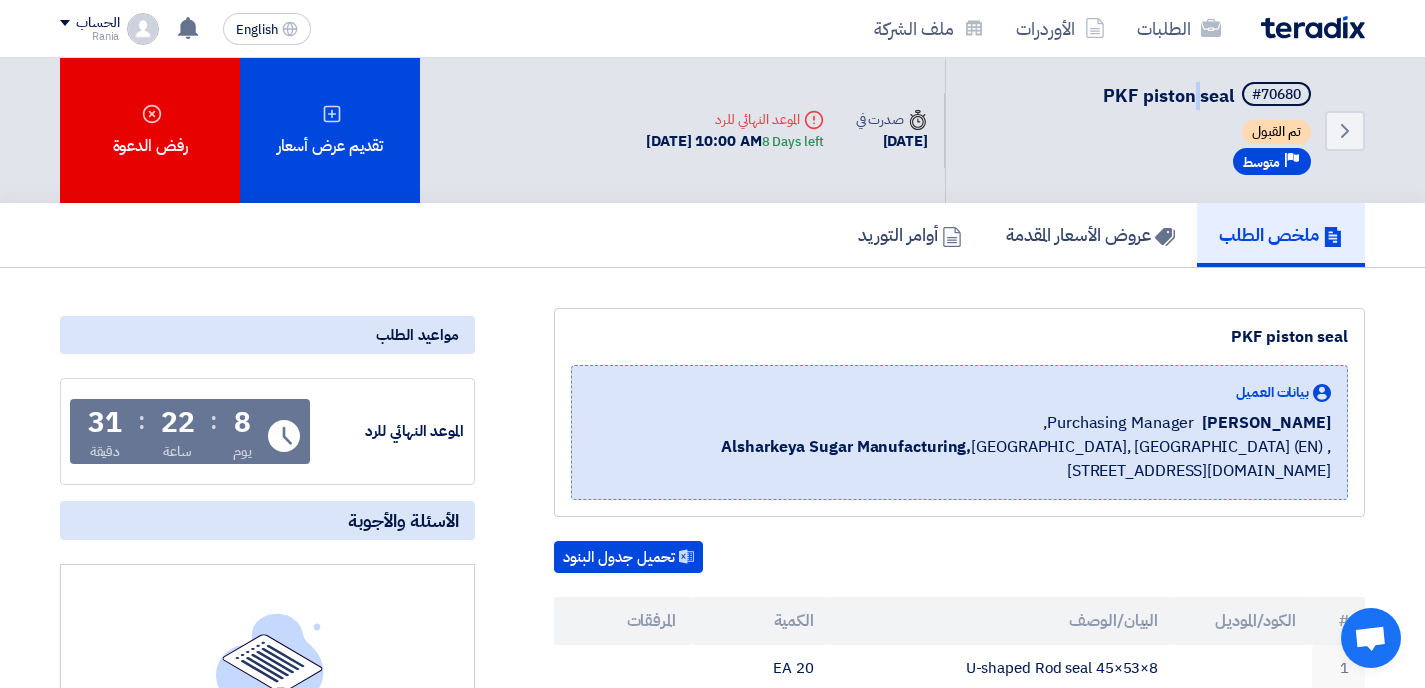 click on "PKF piston seal" 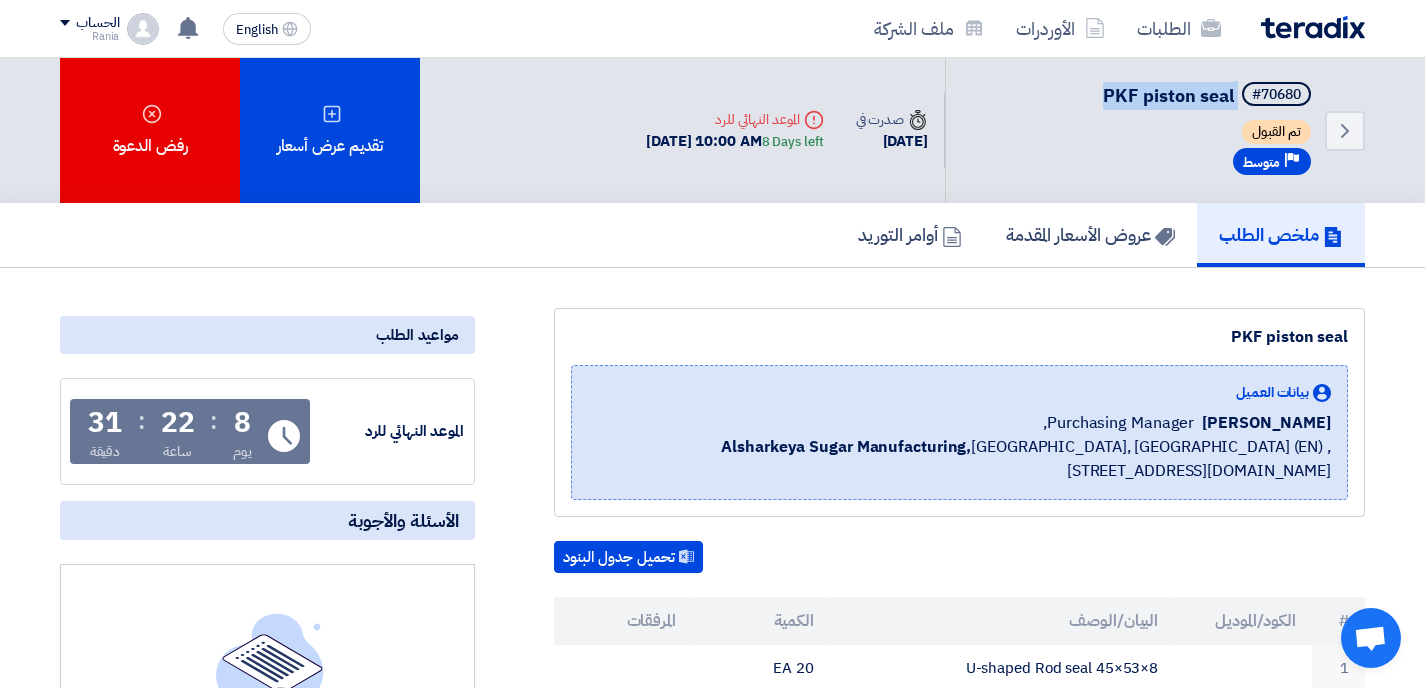 click on "PKF piston seal" 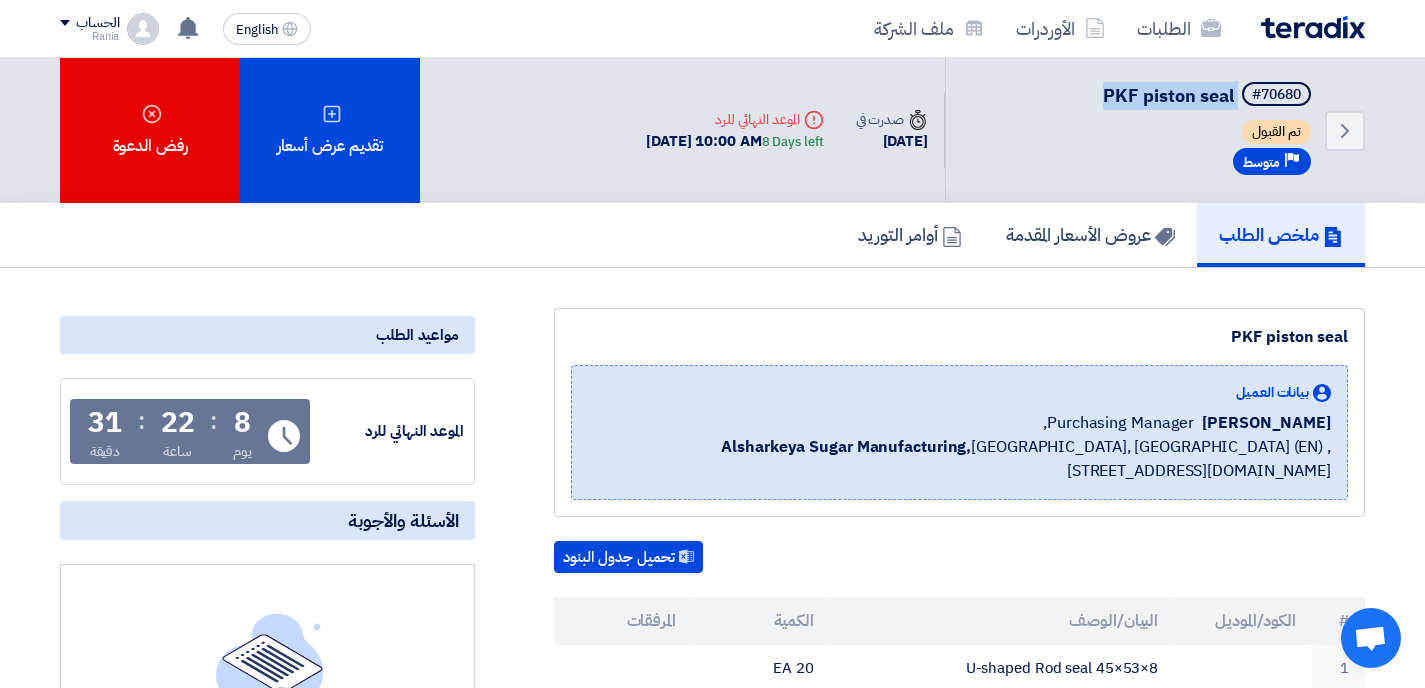 copy on "PKF piston seal" 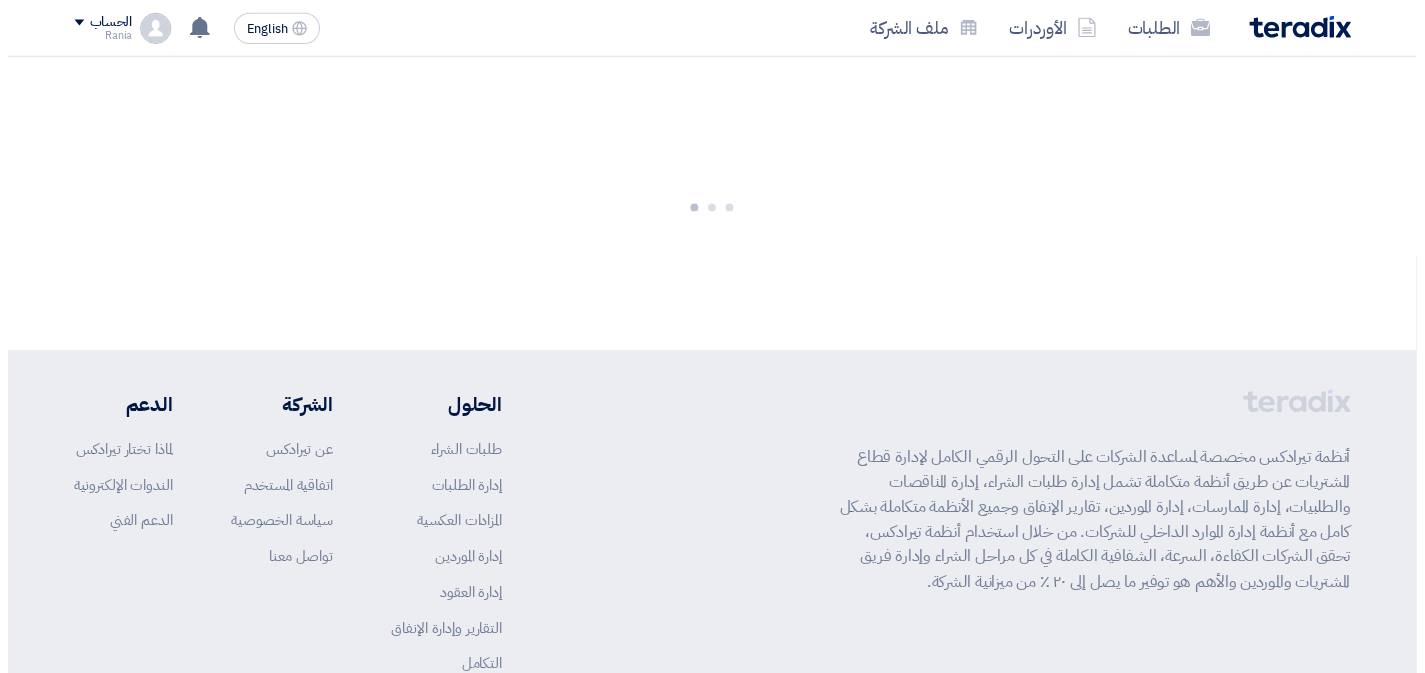 scroll, scrollTop: 0, scrollLeft: 0, axis: both 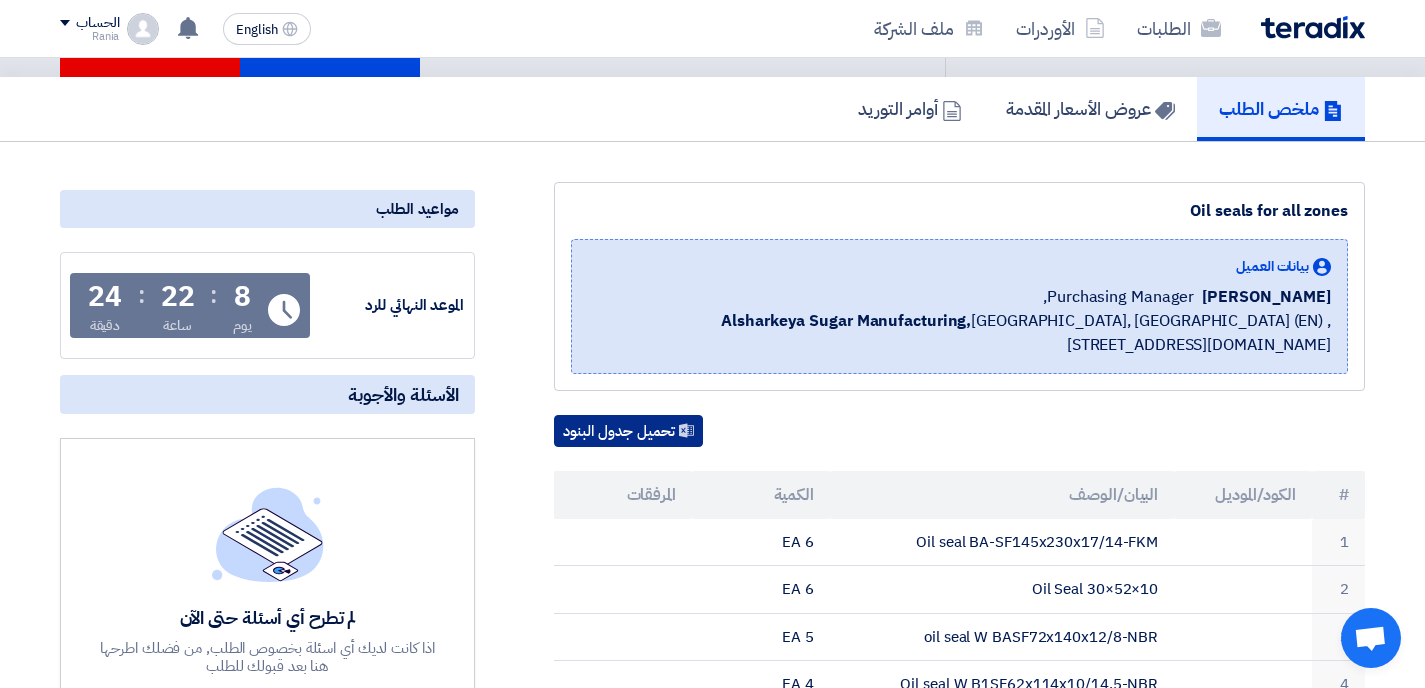 click on "تحميل جدول البنود" 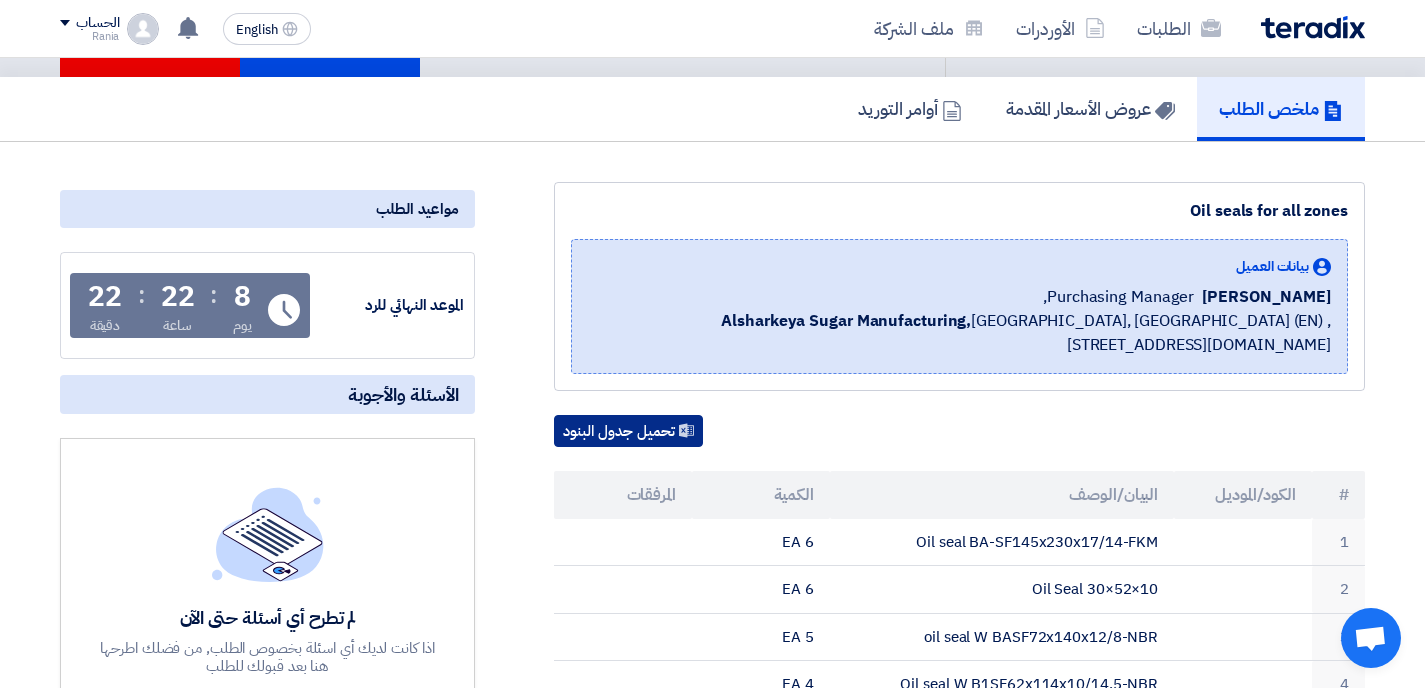 scroll, scrollTop: 0, scrollLeft: 0, axis: both 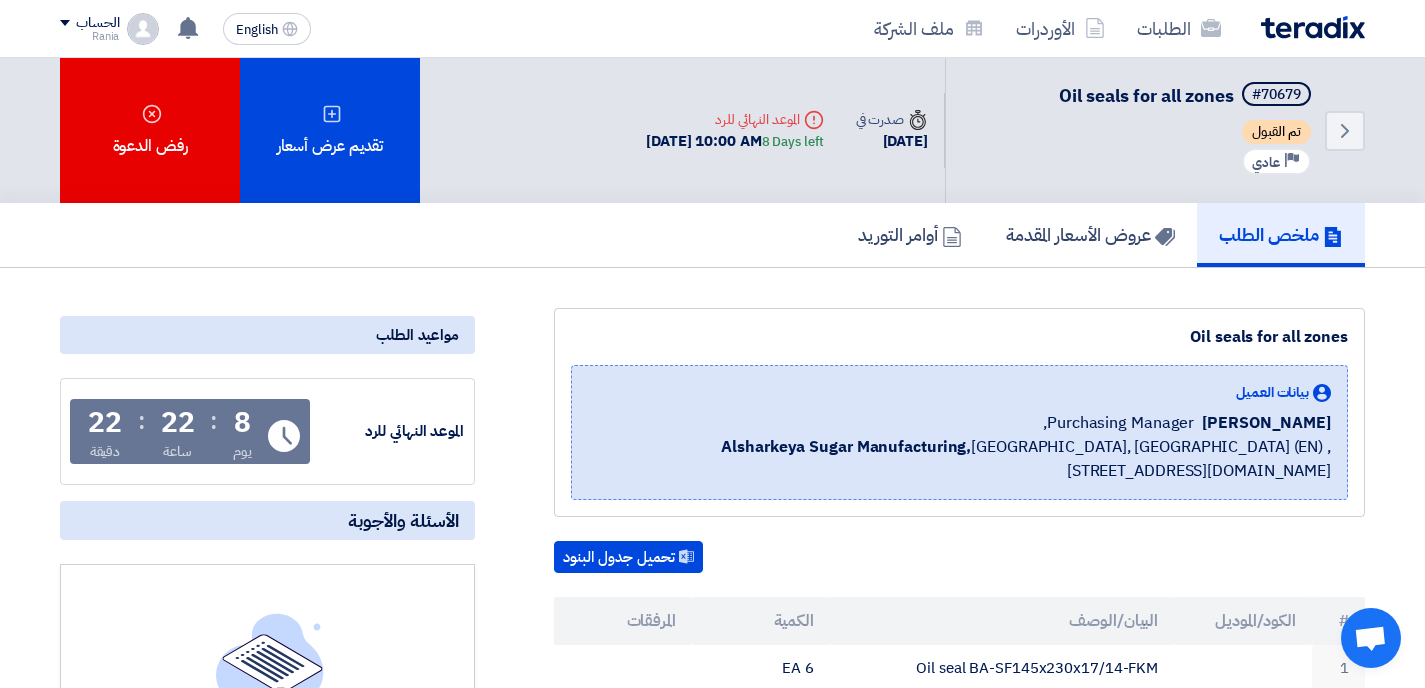 click on "Oil seals for all zones" 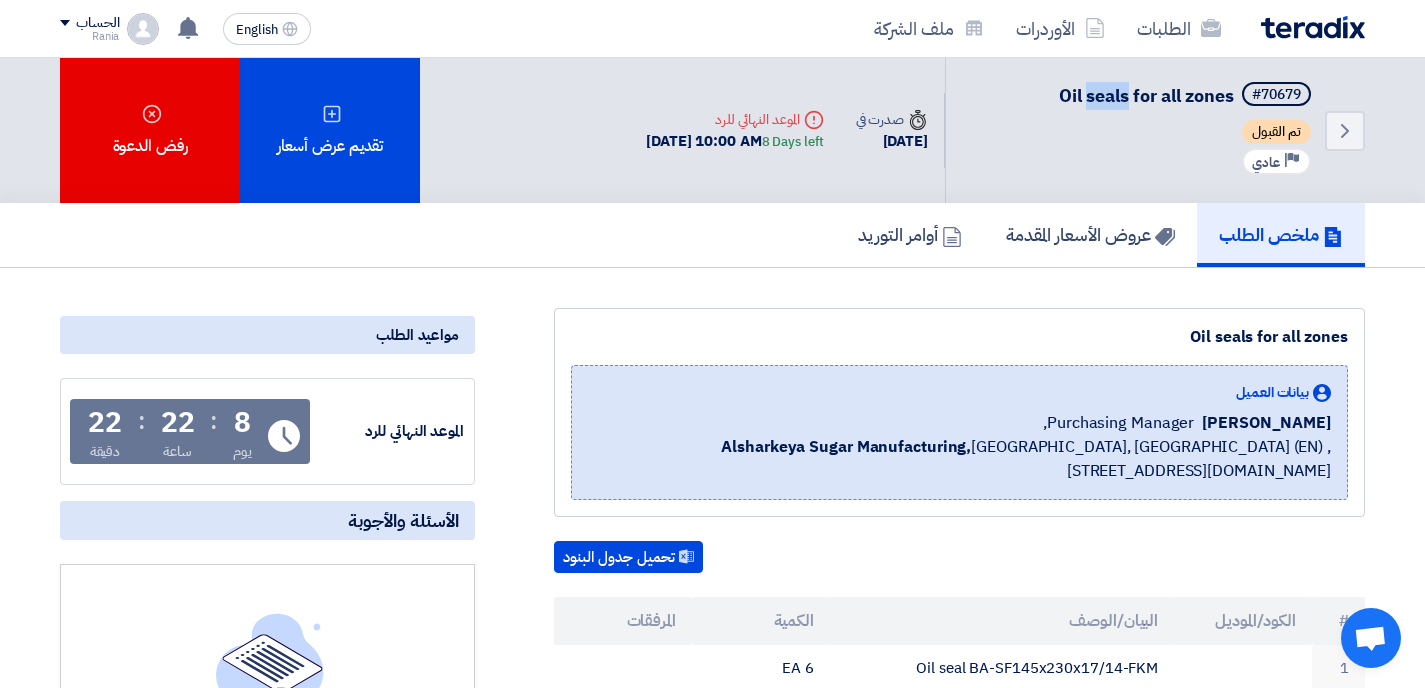 click on "Oil seals for all zones" 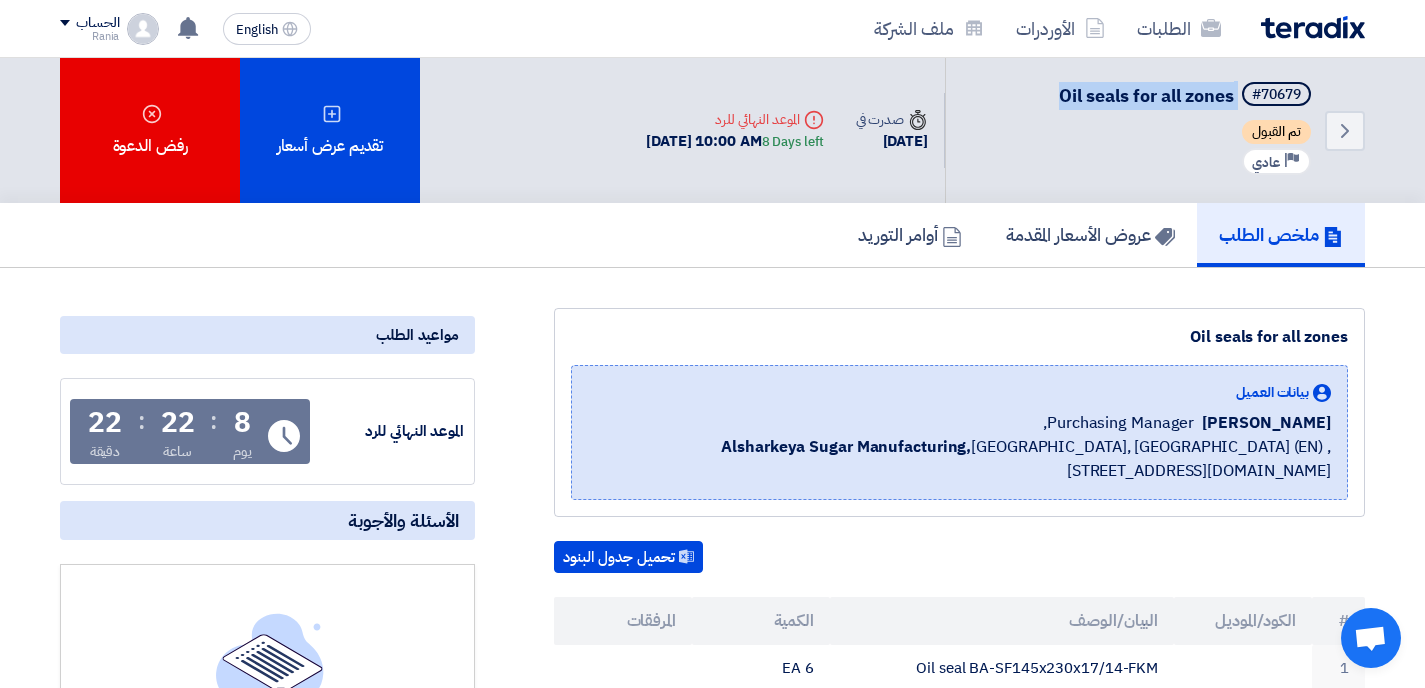 click on "Oil seals for all zones" 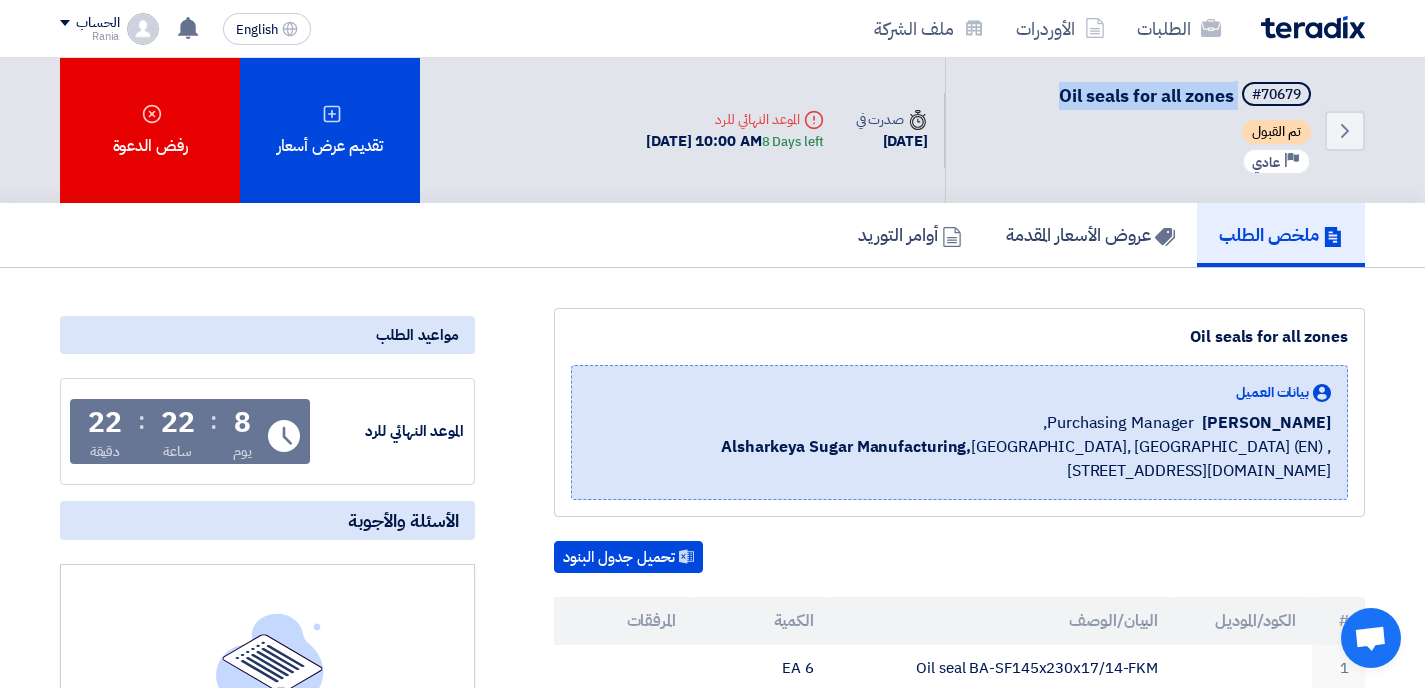 copy on "Oil seals for all zones" 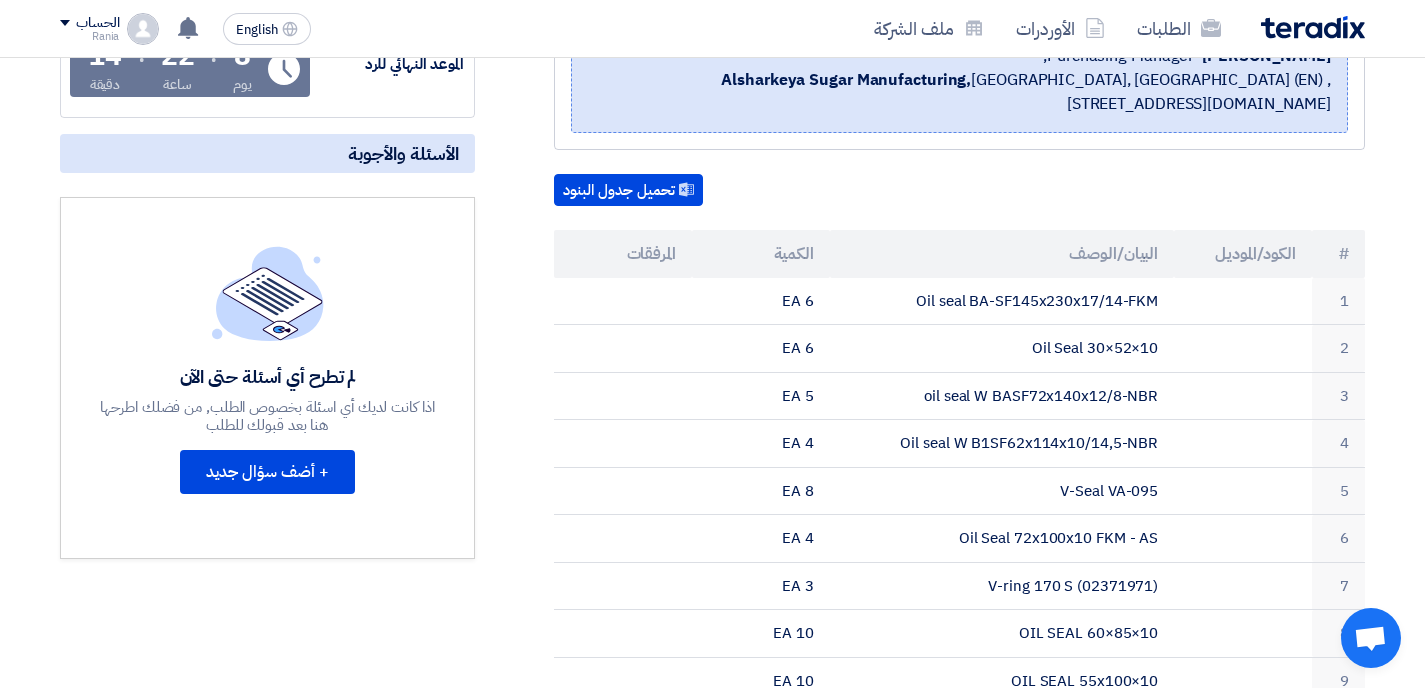 scroll, scrollTop: 365, scrollLeft: 0, axis: vertical 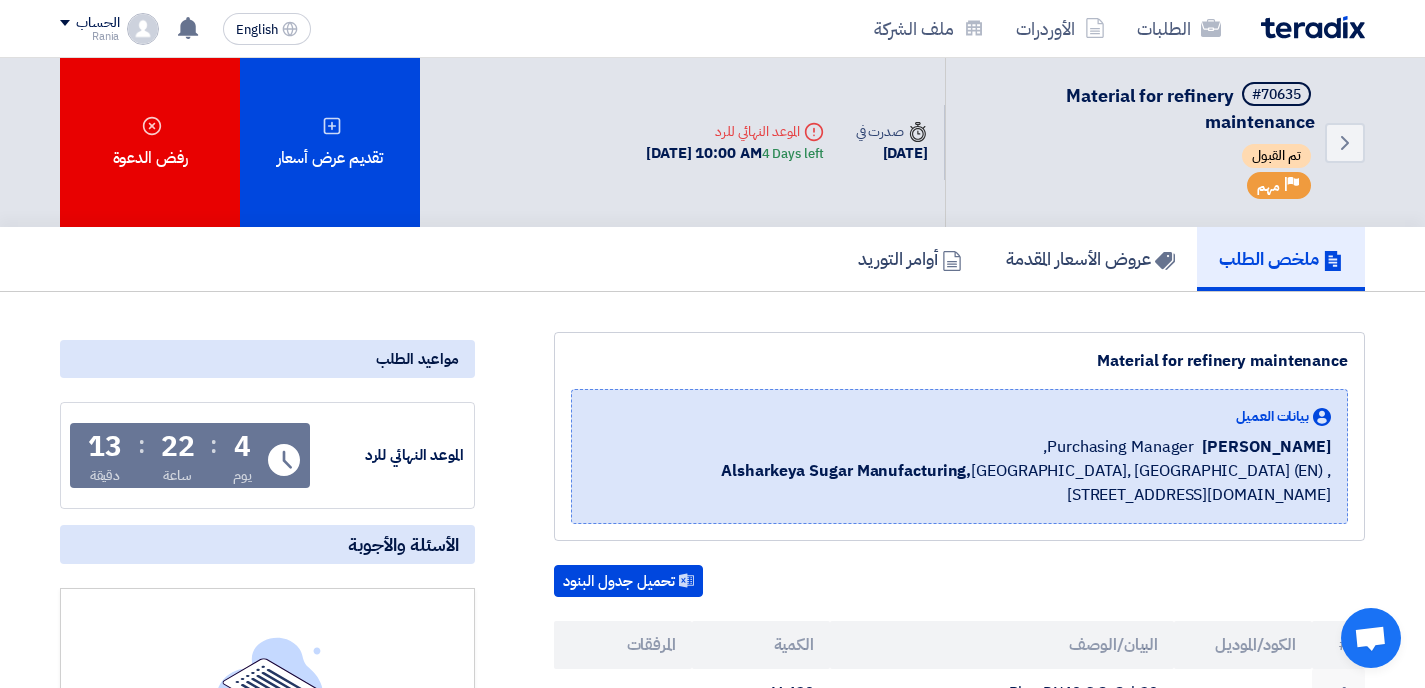 click on "Material for refinery maintenance" 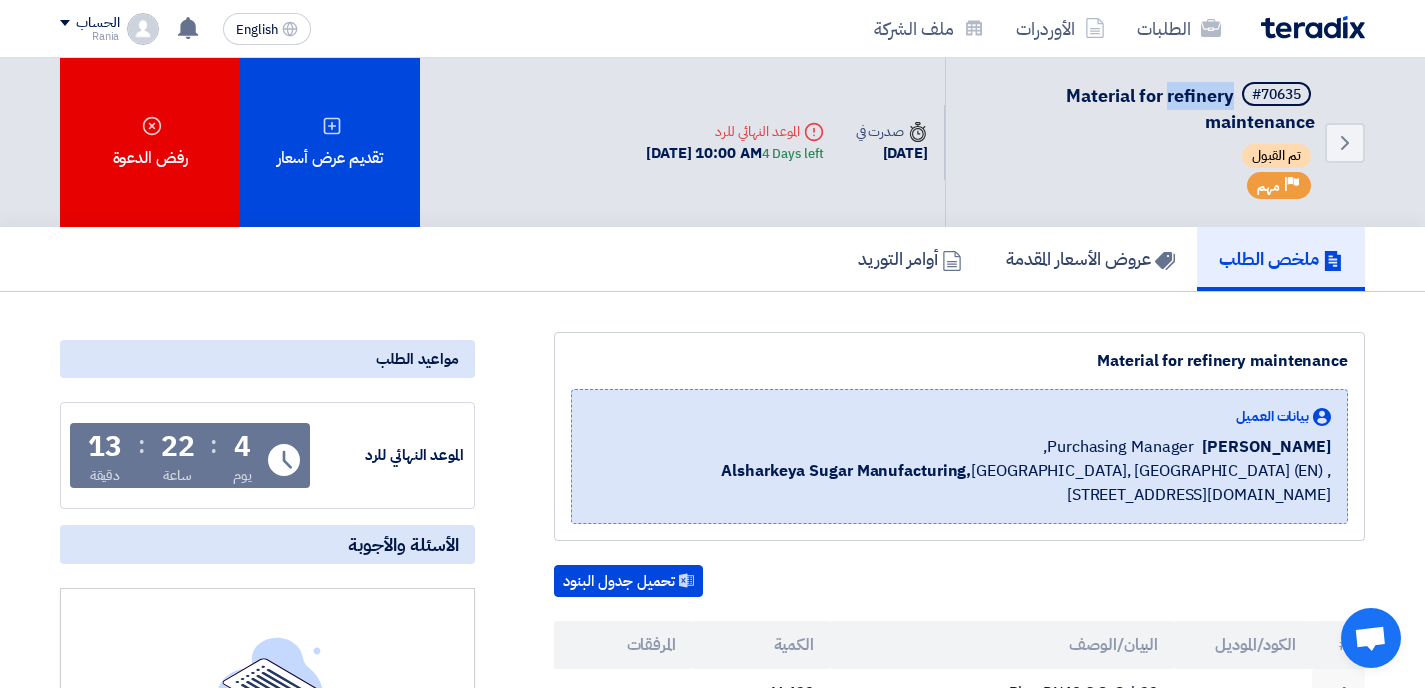click on "Material for refinery maintenance" 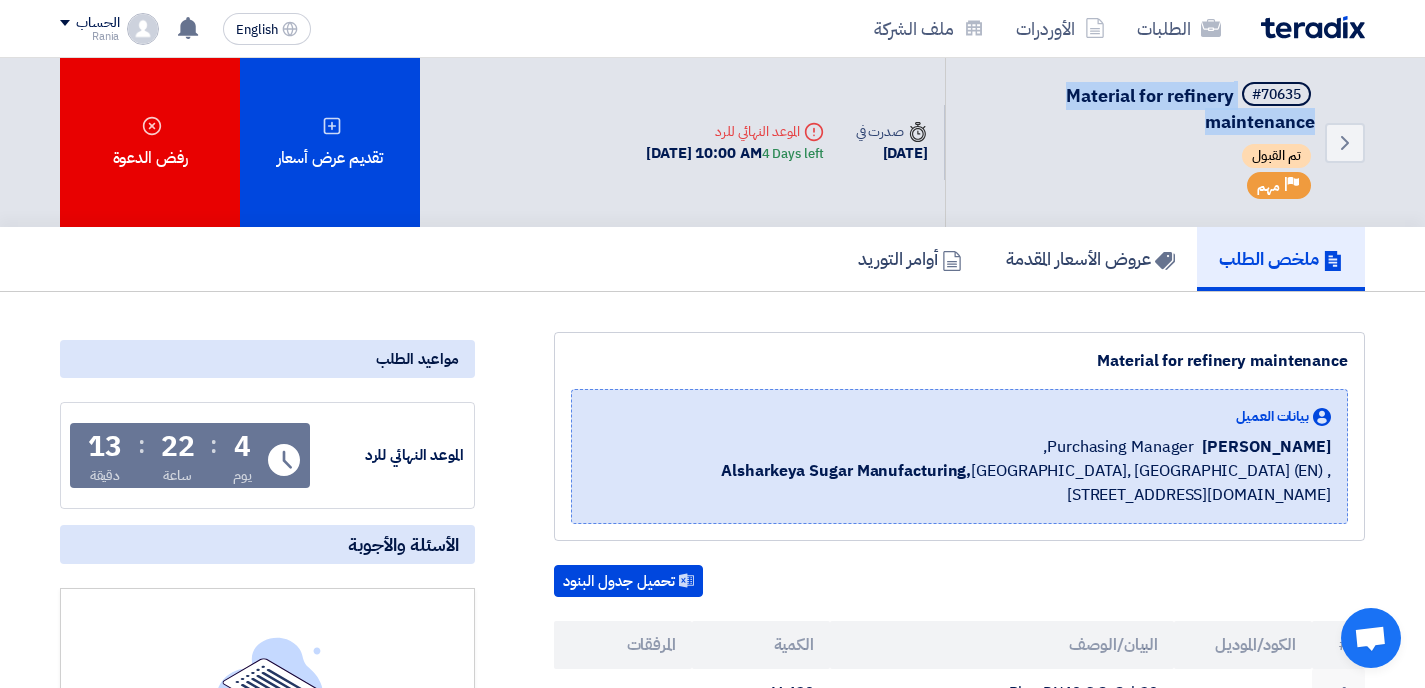 click on "Material for refinery maintenance" 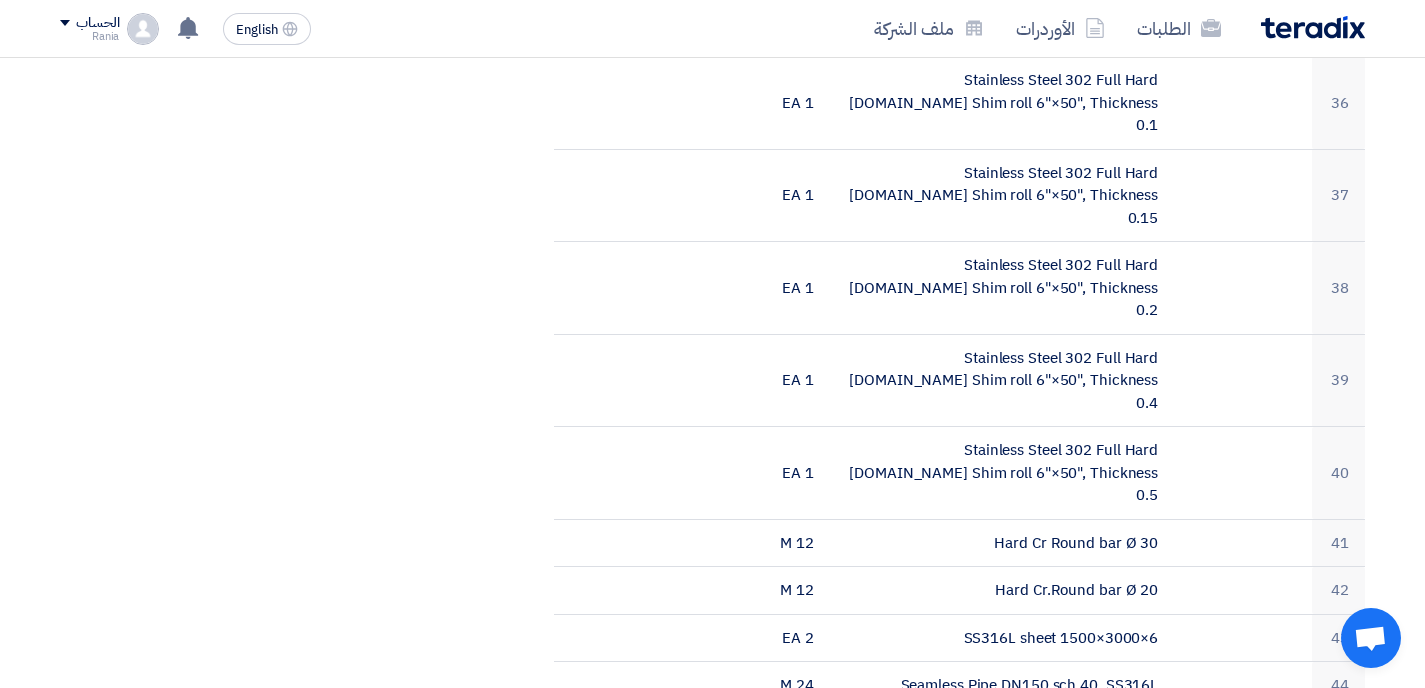 scroll, scrollTop: 2592, scrollLeft: 0, axis: vertical 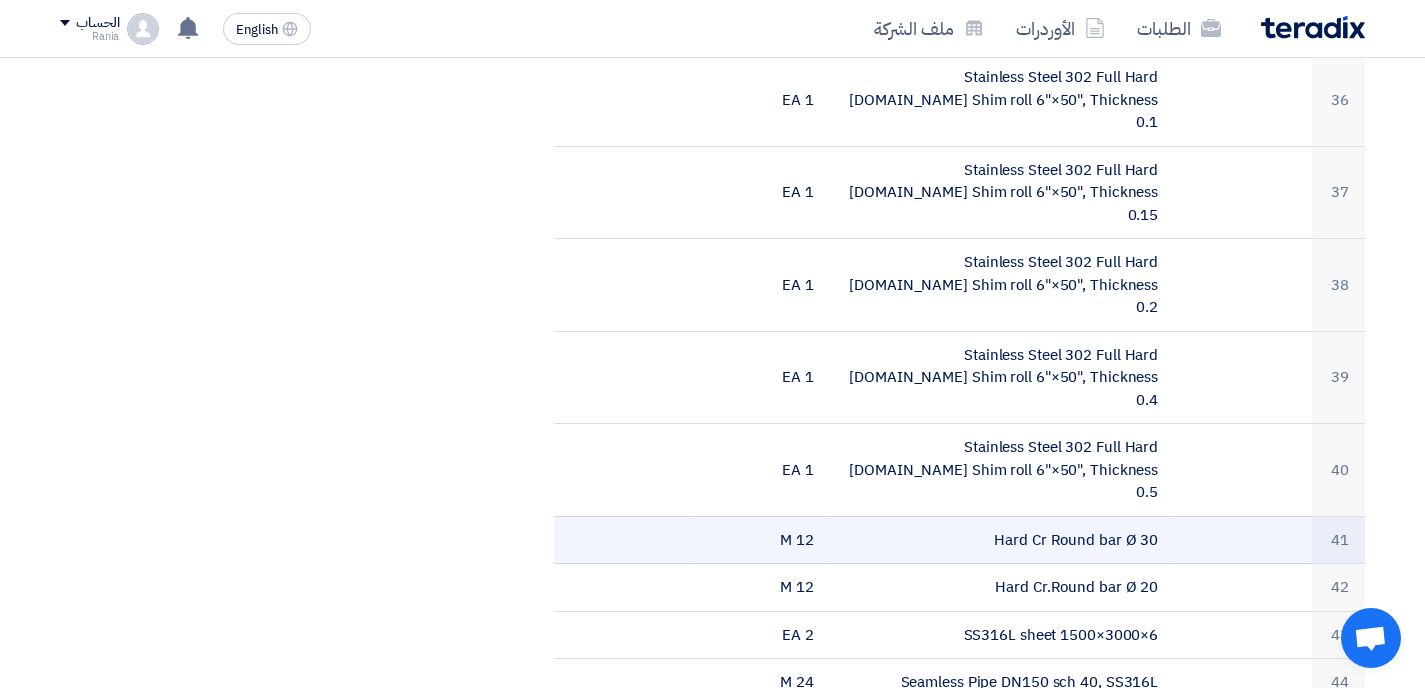 drag, startPoint x: 1002, startPoint y: 245, endPoint x: 1174, endPoint y: 243, distance: 172.01163 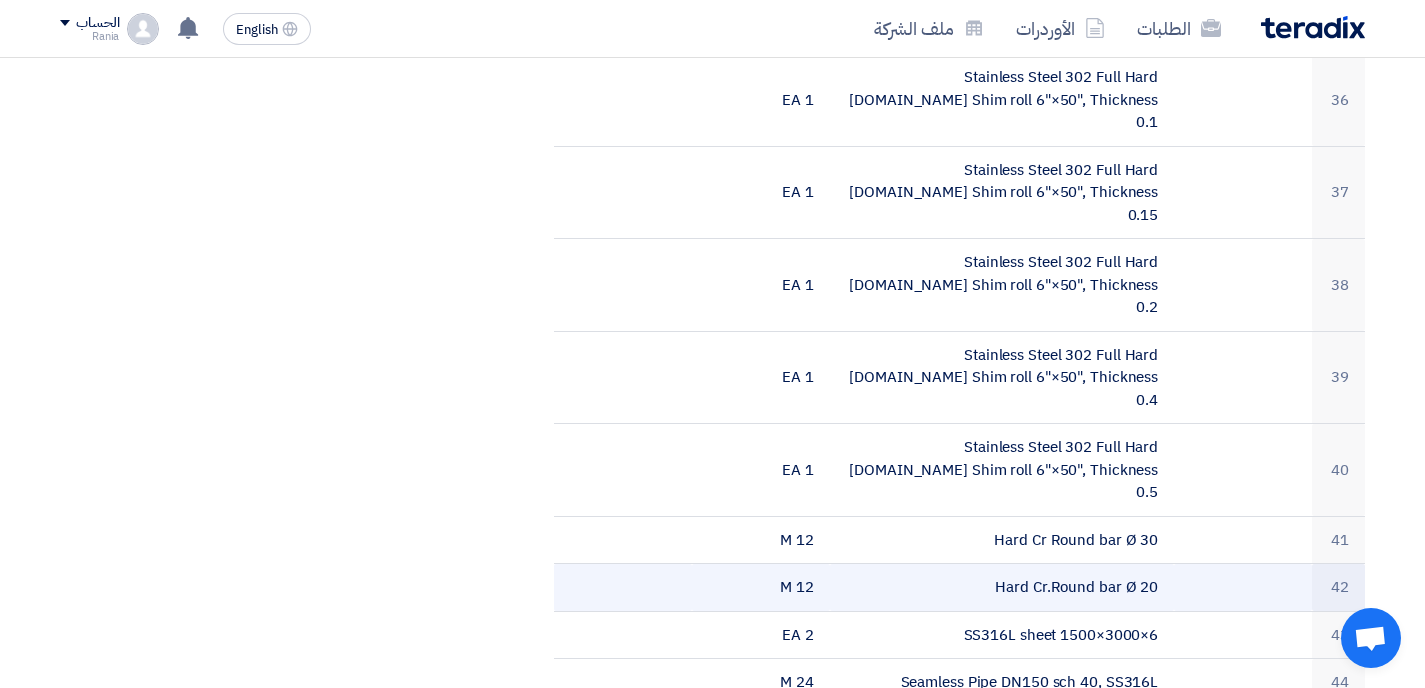 drag, startPoint x: 990, startPoint y: 294, endPoint x: 1177, endPoint y: 298, distance: 187.04277 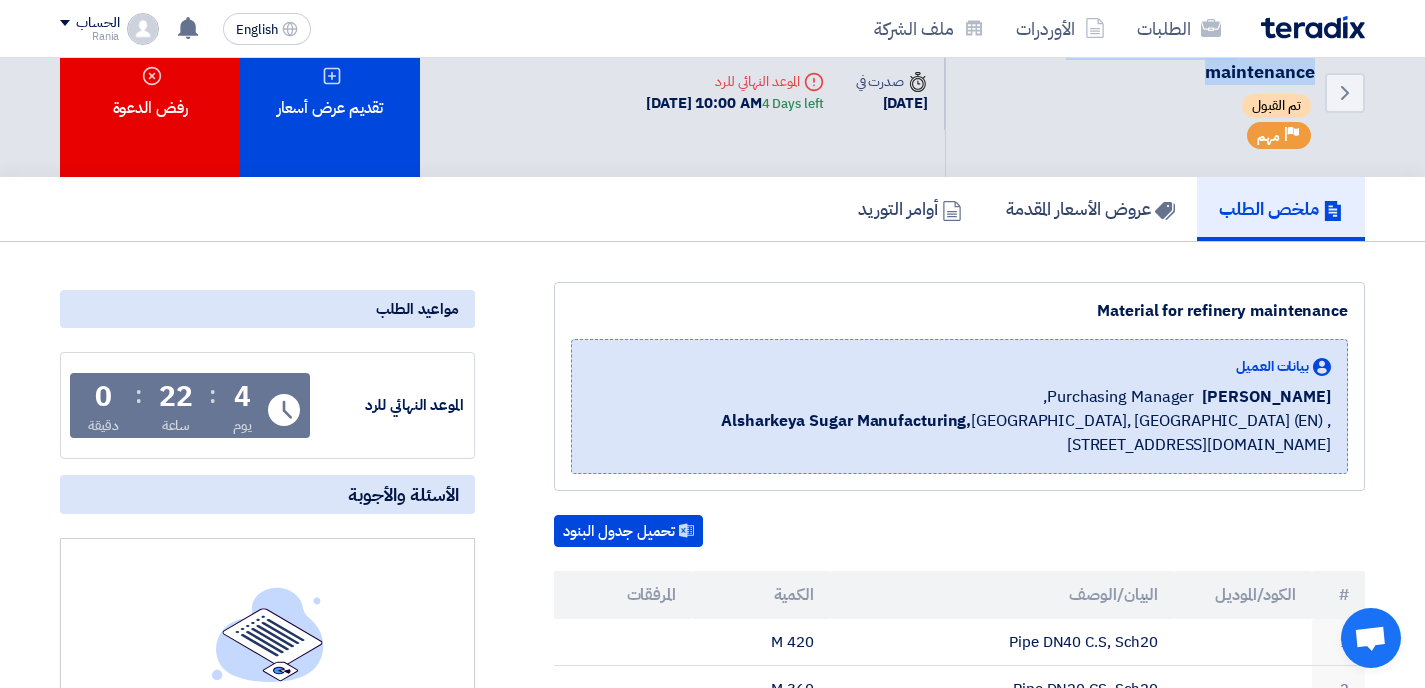 scroll, scrollTop: 0, scrollLeft: 0, axis: both 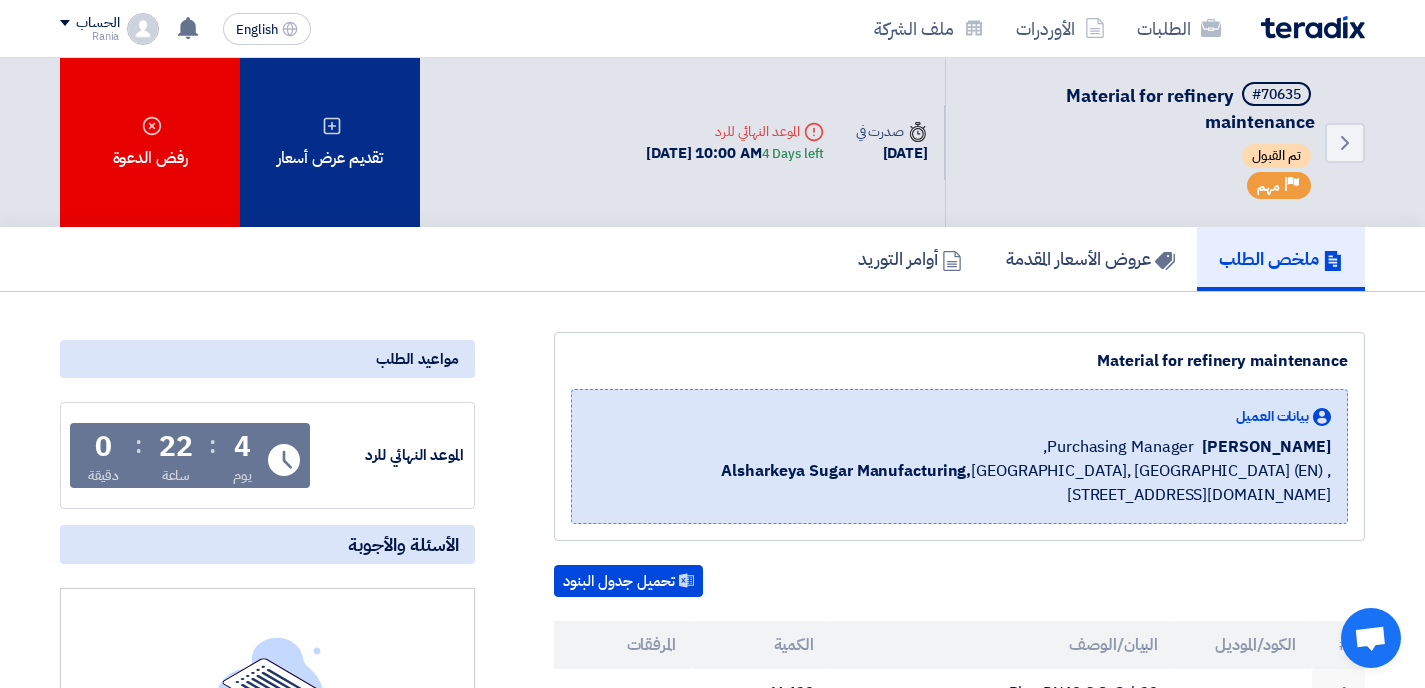 click on "تقديم عرض أسعار" 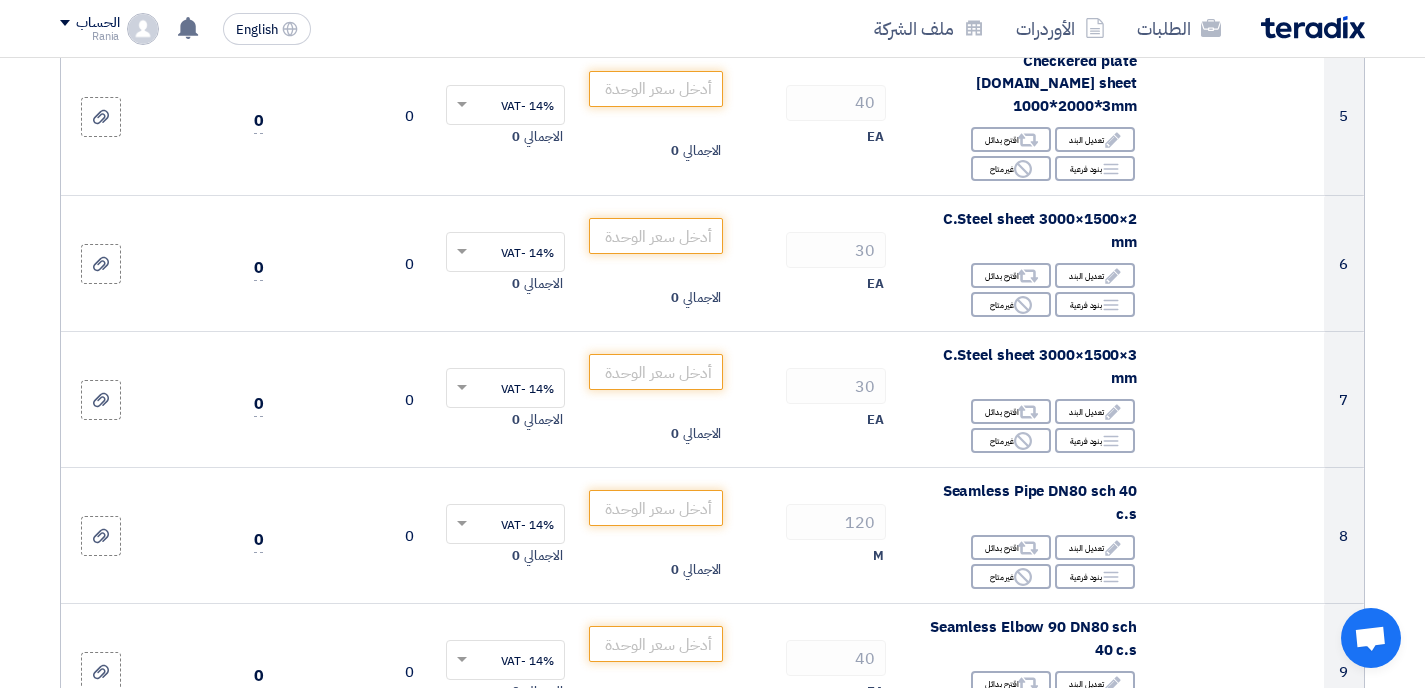 scroll, scrollTop: 0, scrollLeft: 0, axis: both 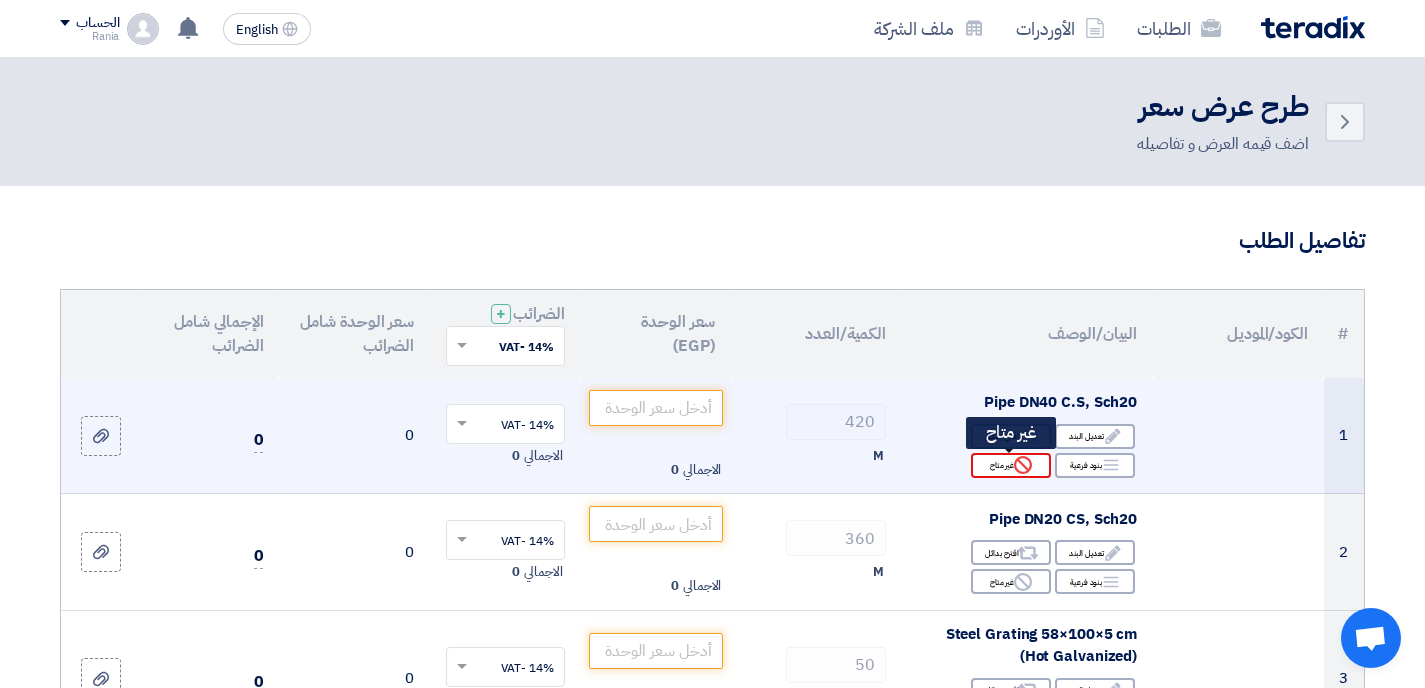 click 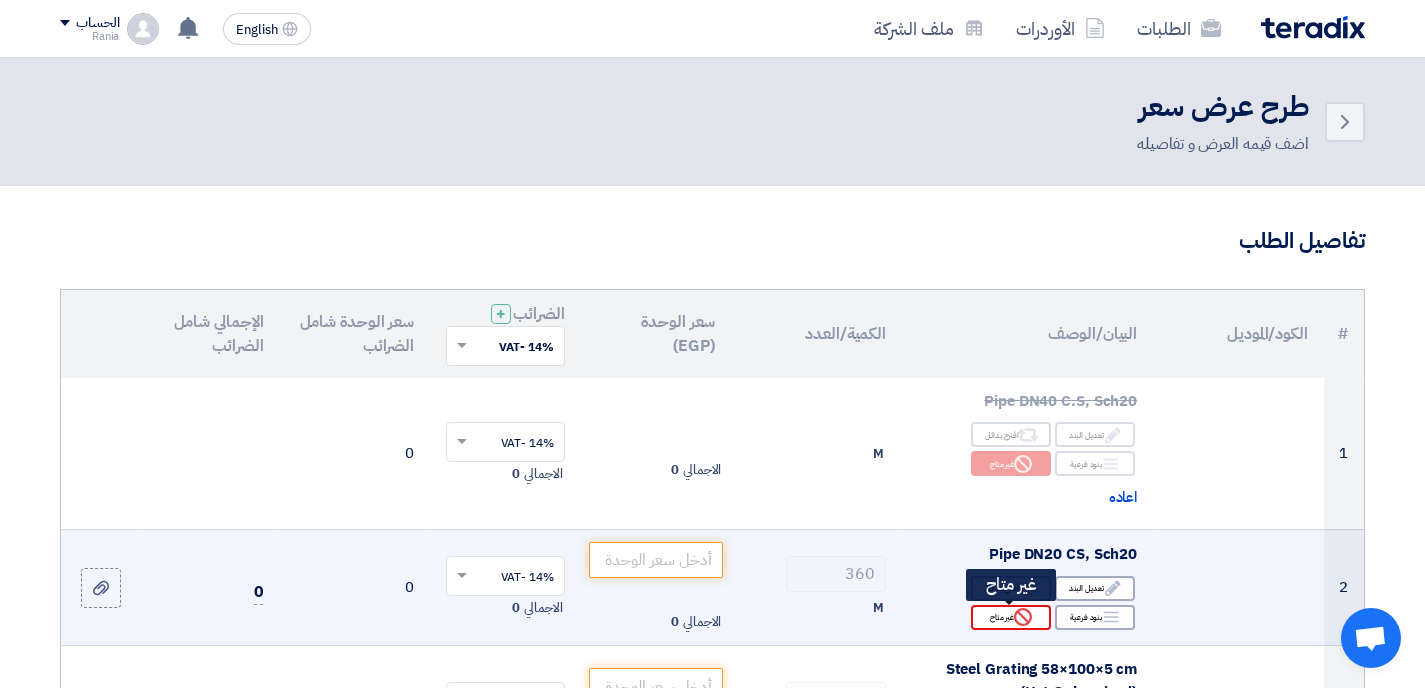 click on "Reject
غير متاح" 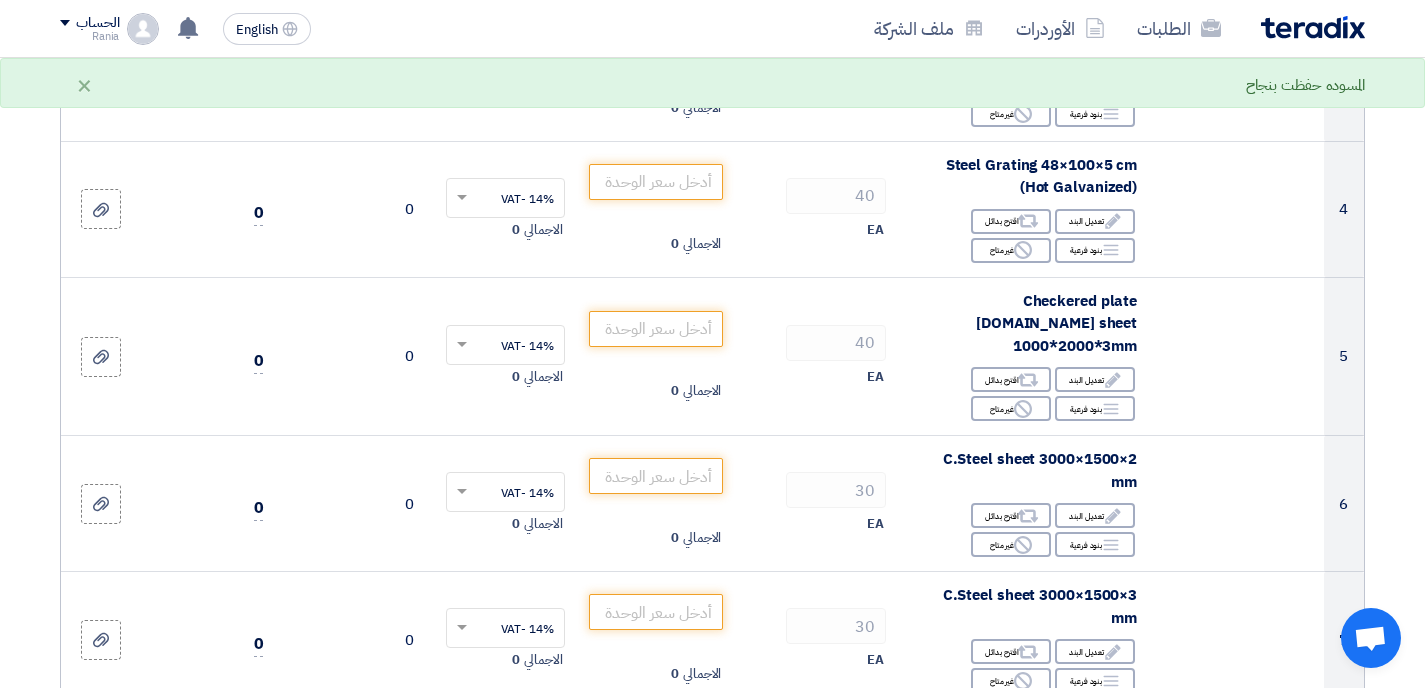 scroll, scrollTop: 633, scrollLeft: 0, axis: vertical 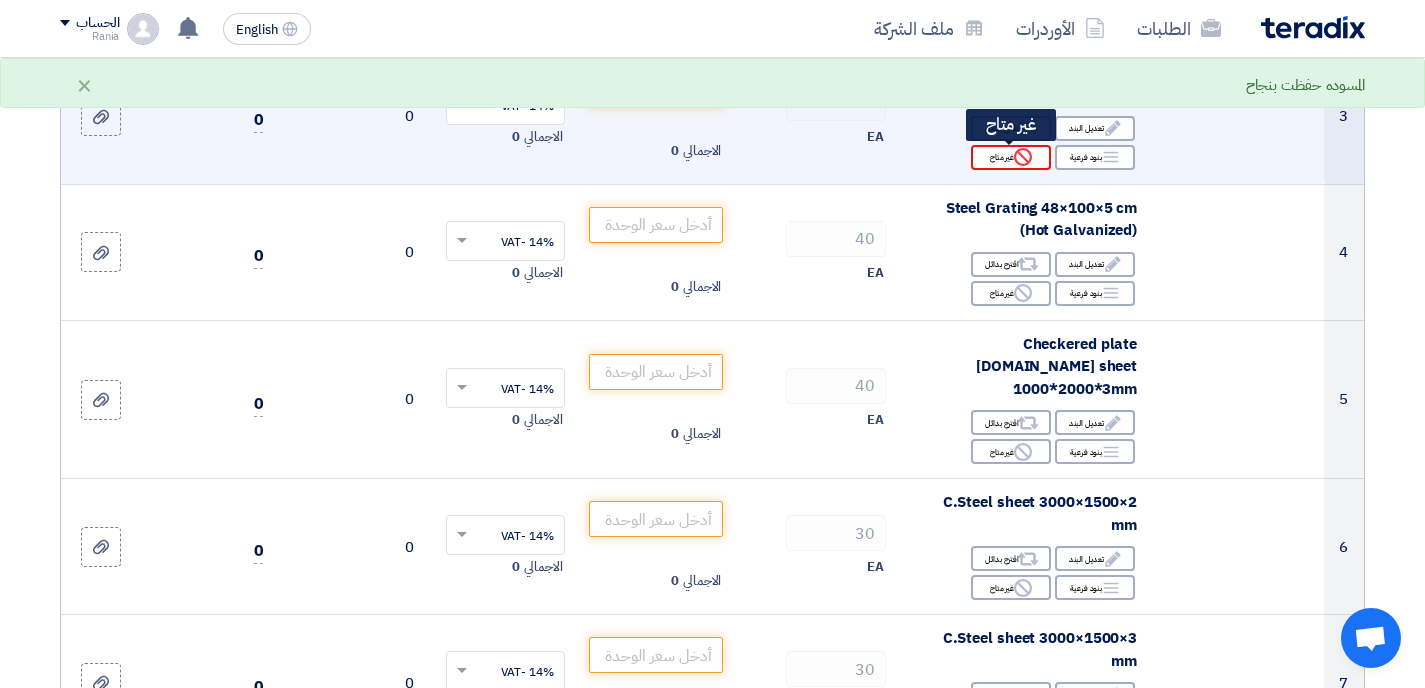 click on "Reject
غير متاح" 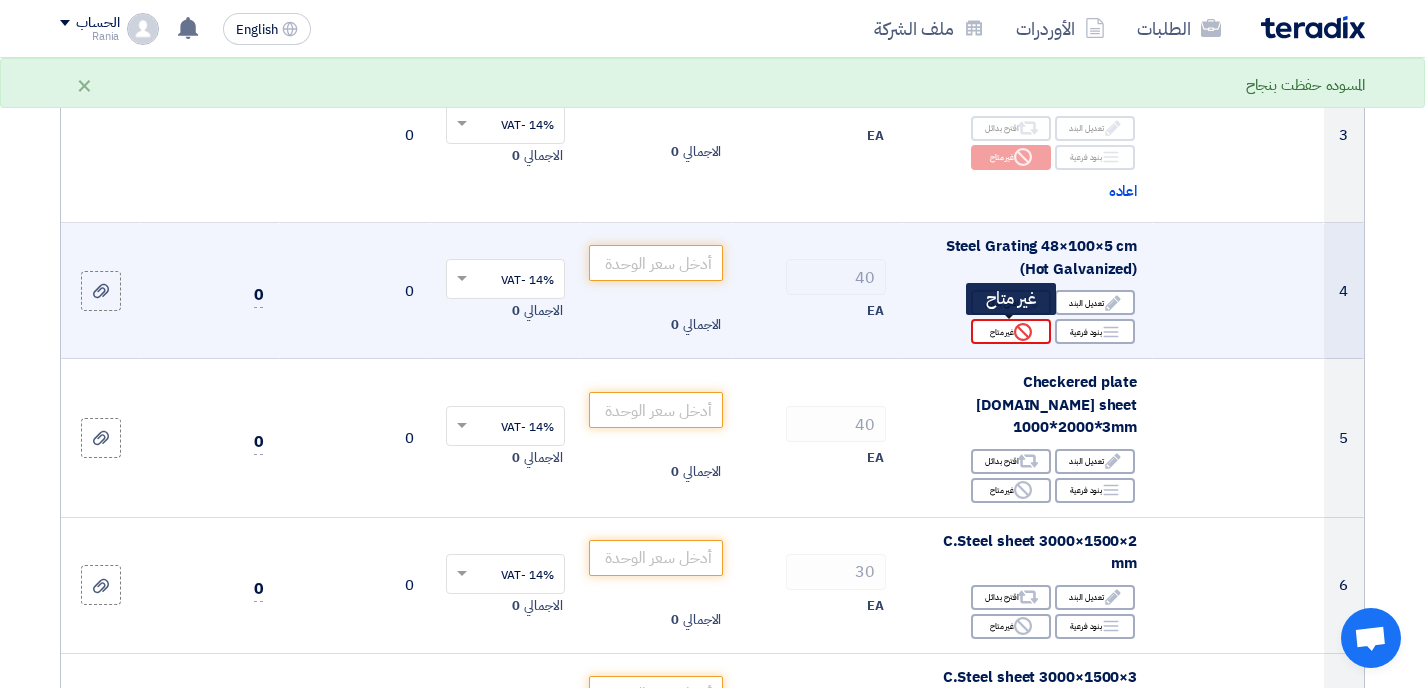 click on "Reject
غير متاح" 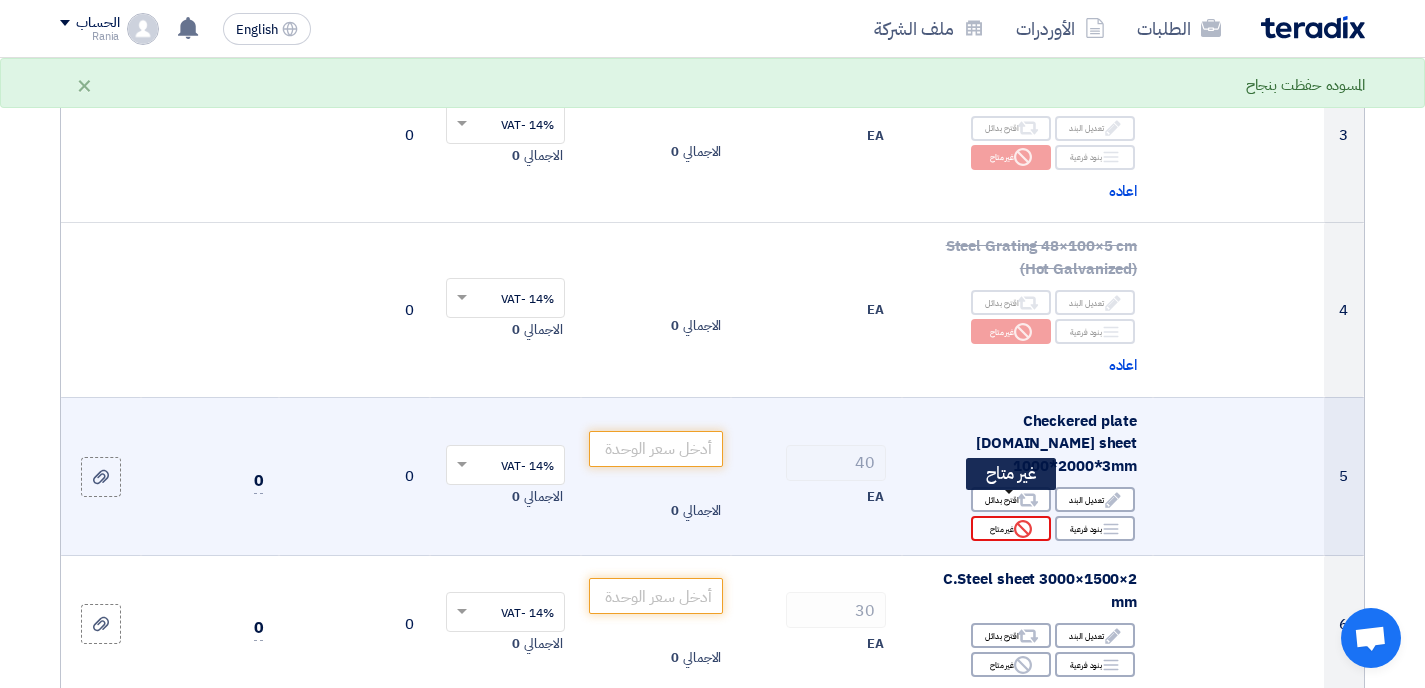 click on "Reject" 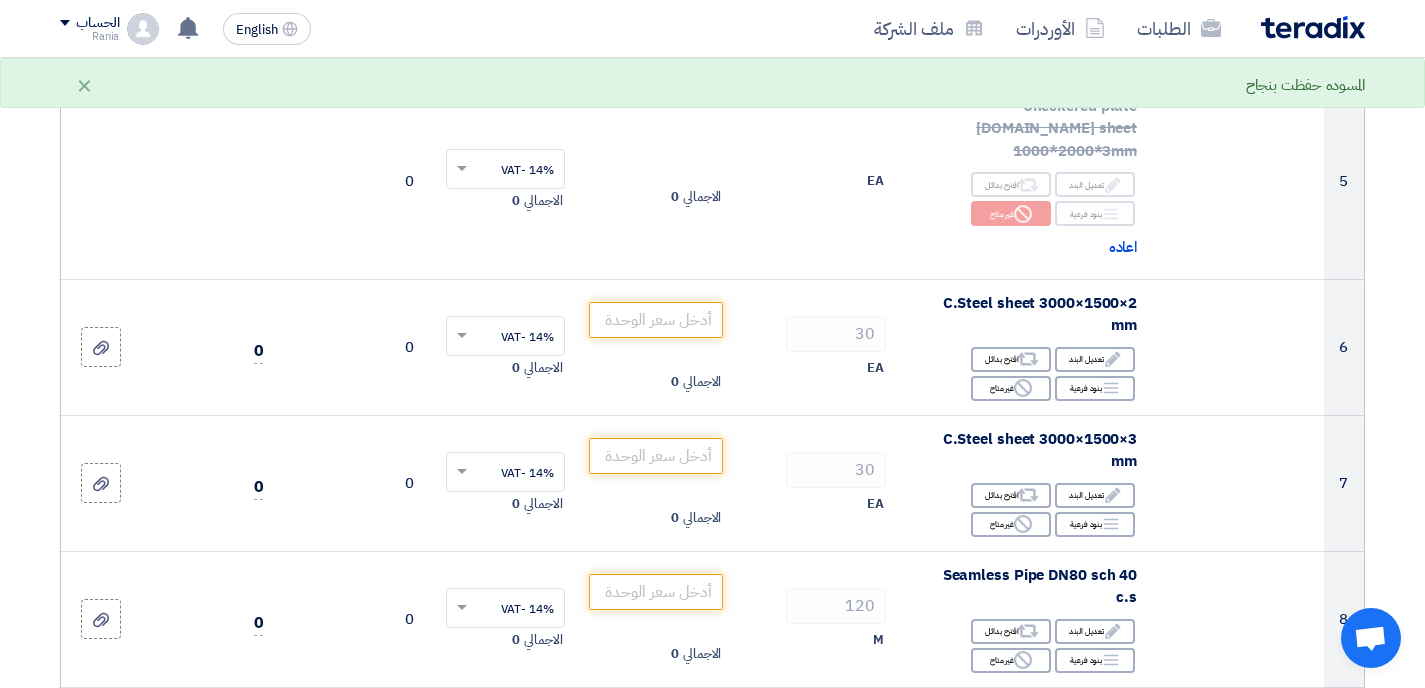scroll, scrollTop: 1017, scrollLeft: 0, axis: vertical 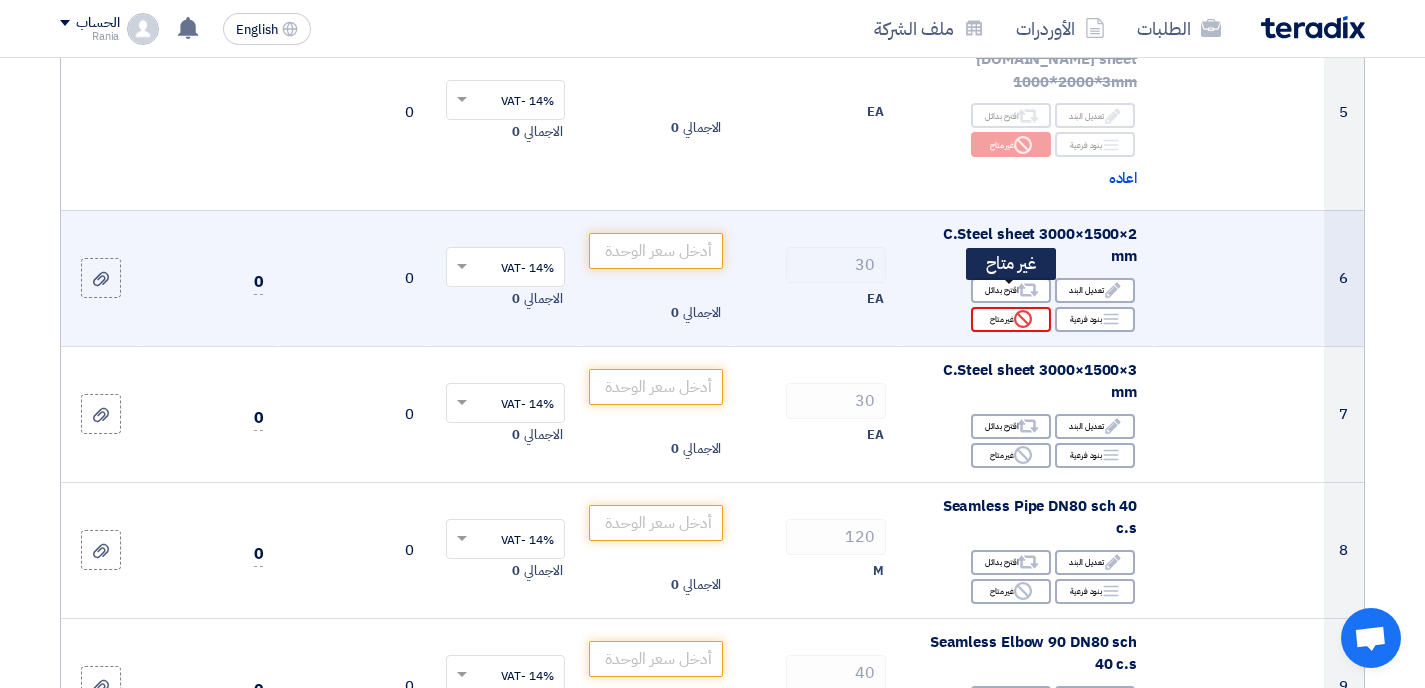 click on "Reject
غير متاح" 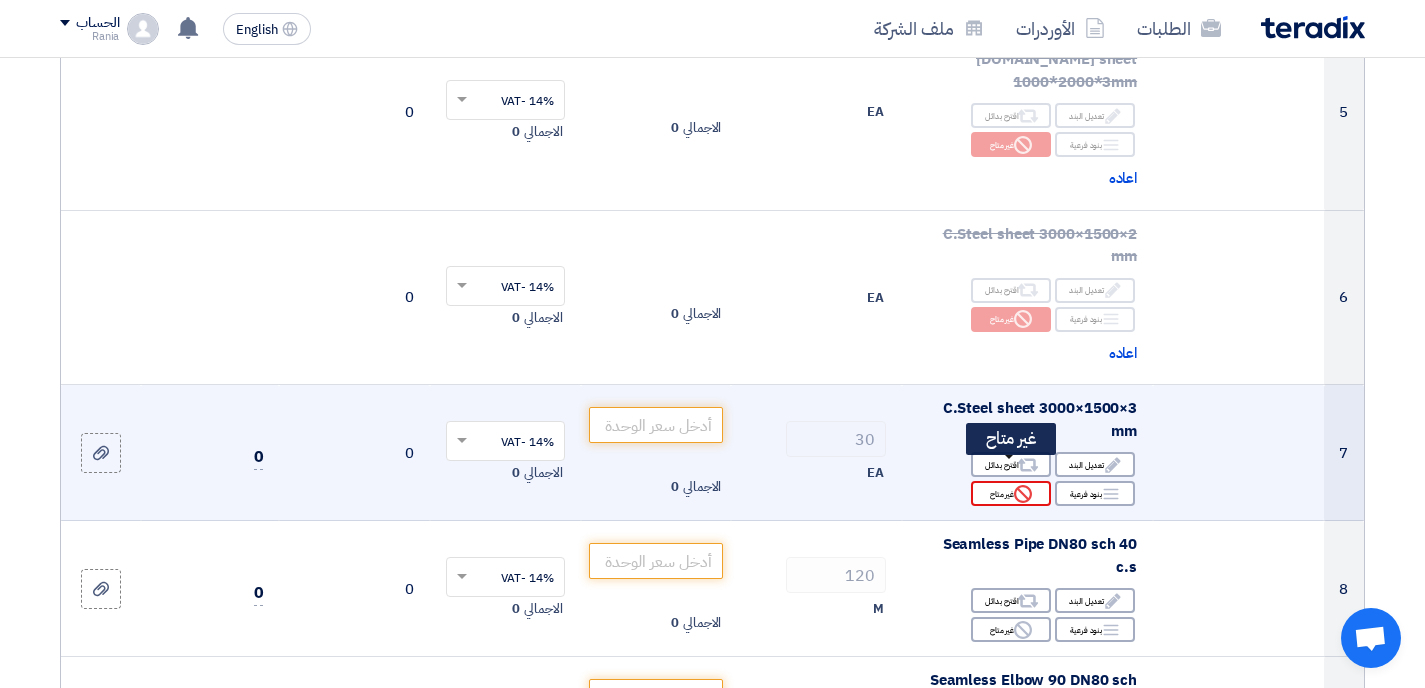 click on "Reject
غير متاح" 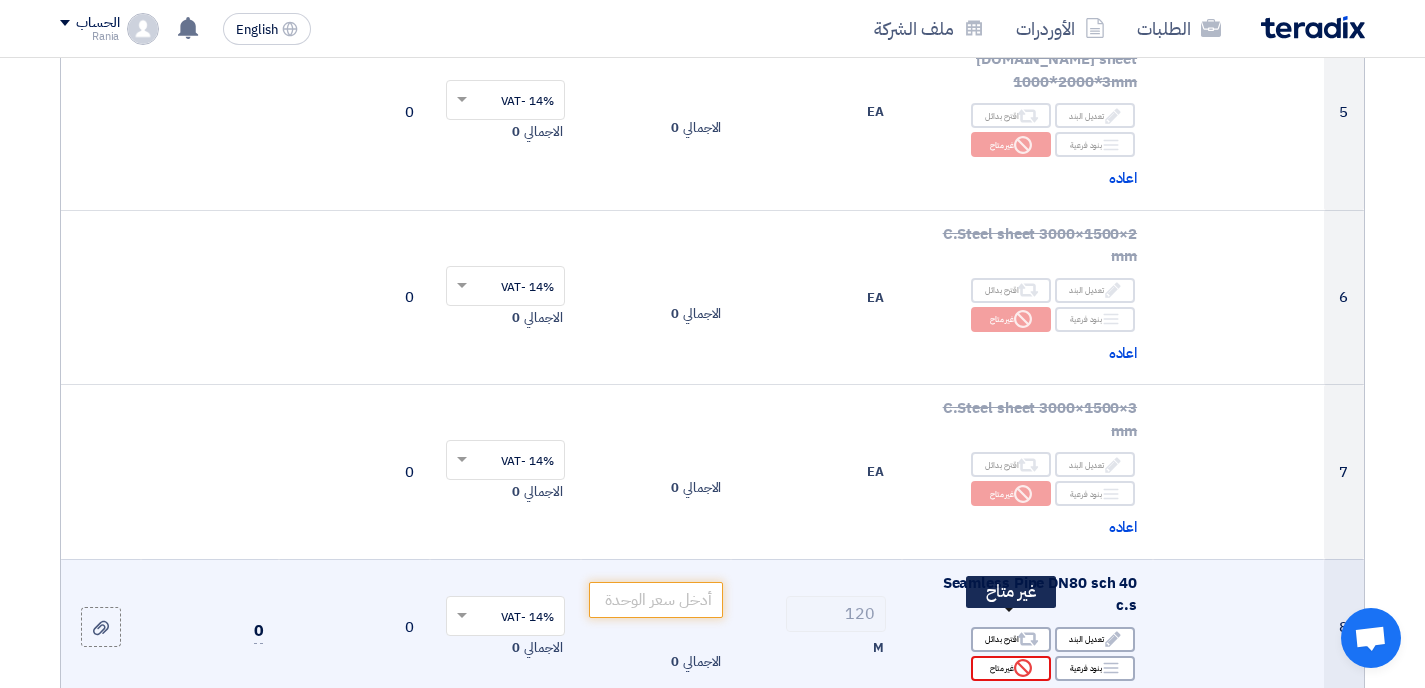 click 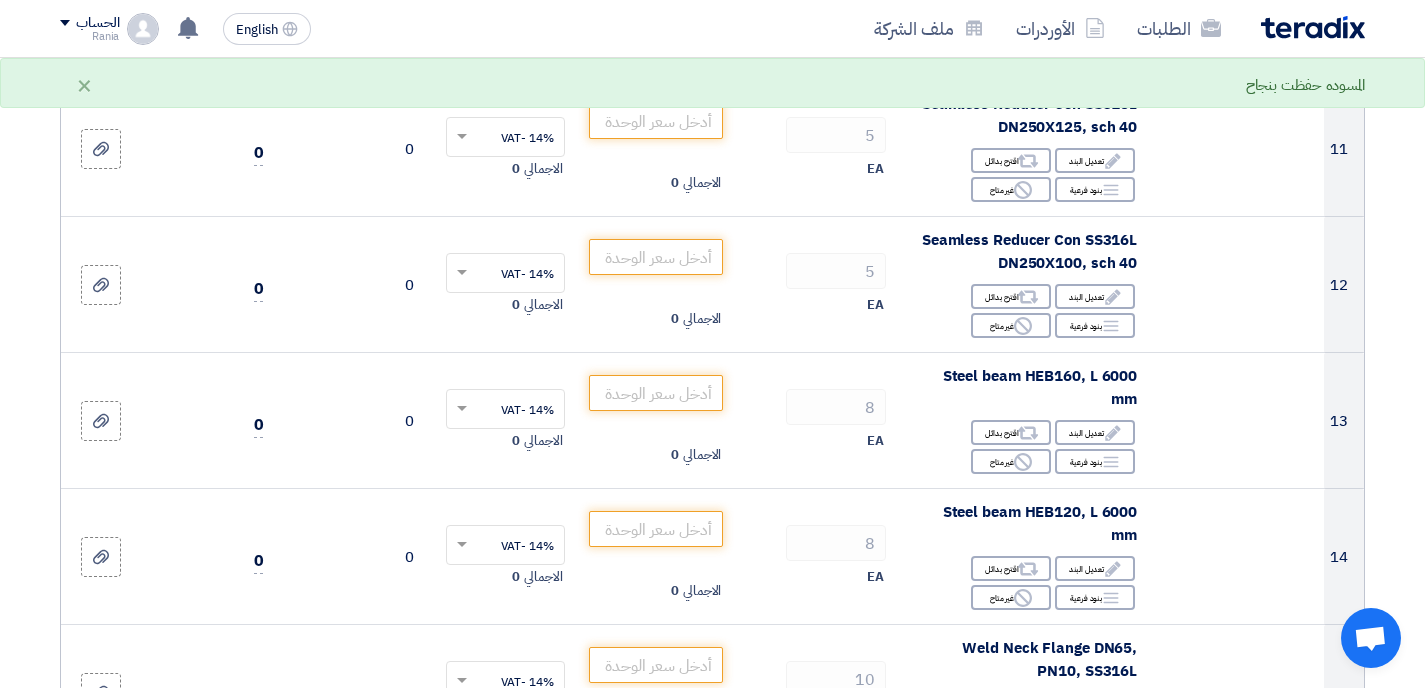 scroll, scrollTop: 1948, scrollLeft: 0, axis: vertical 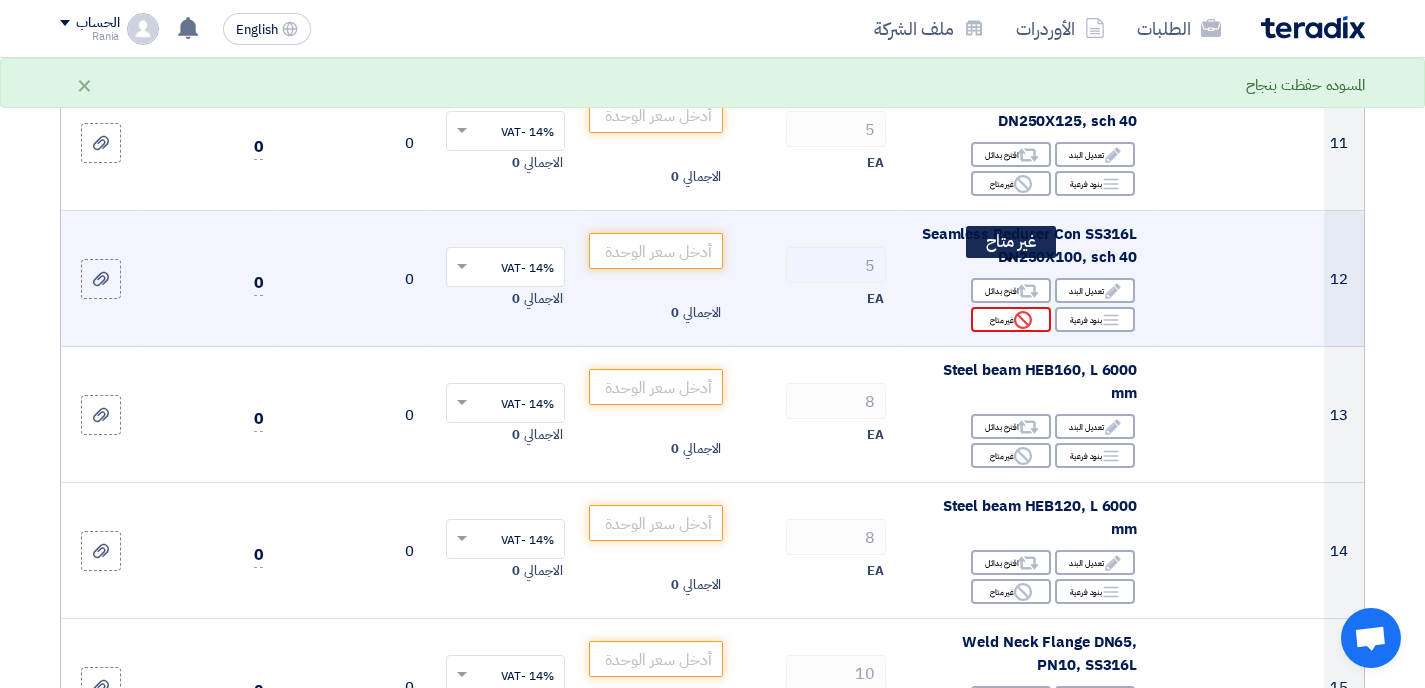 click on "Reject
غير متاح" 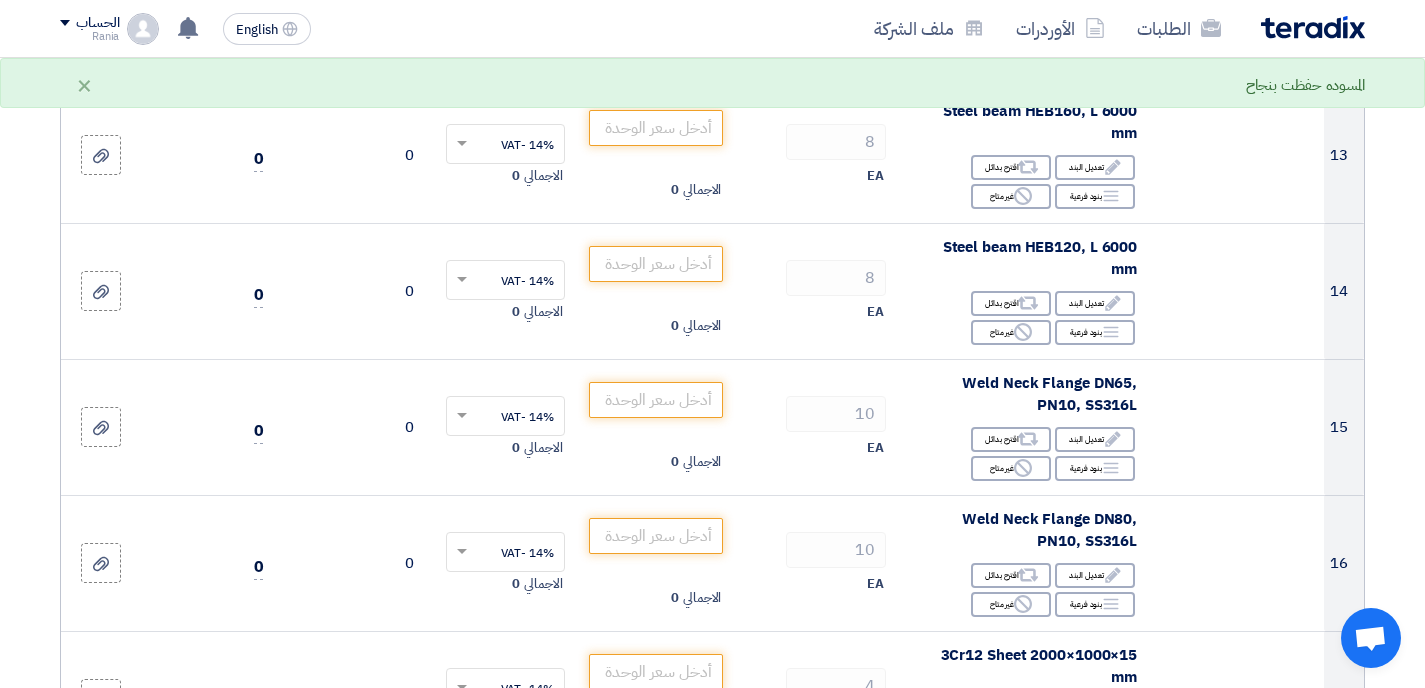 scroll, scrollTop: 2297, scrollLeft: 0, axis: vertical 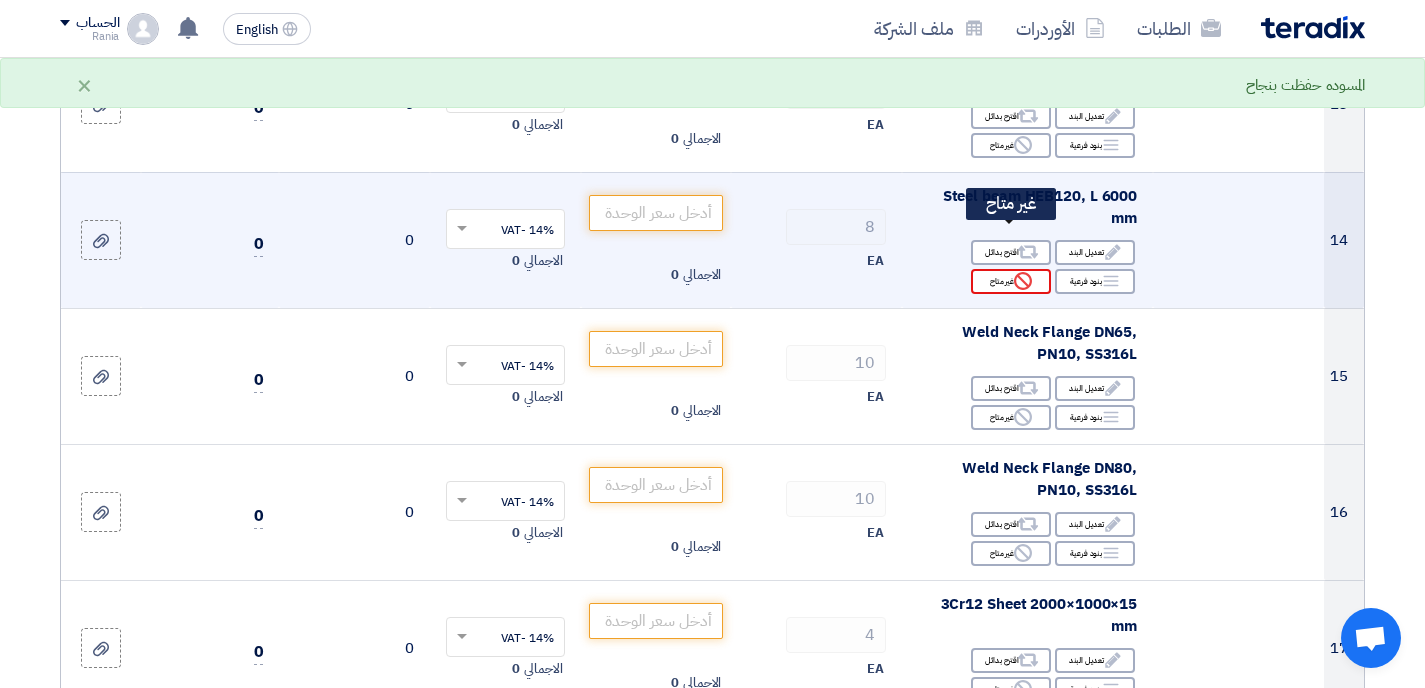 click on "Reject
غير متاح" 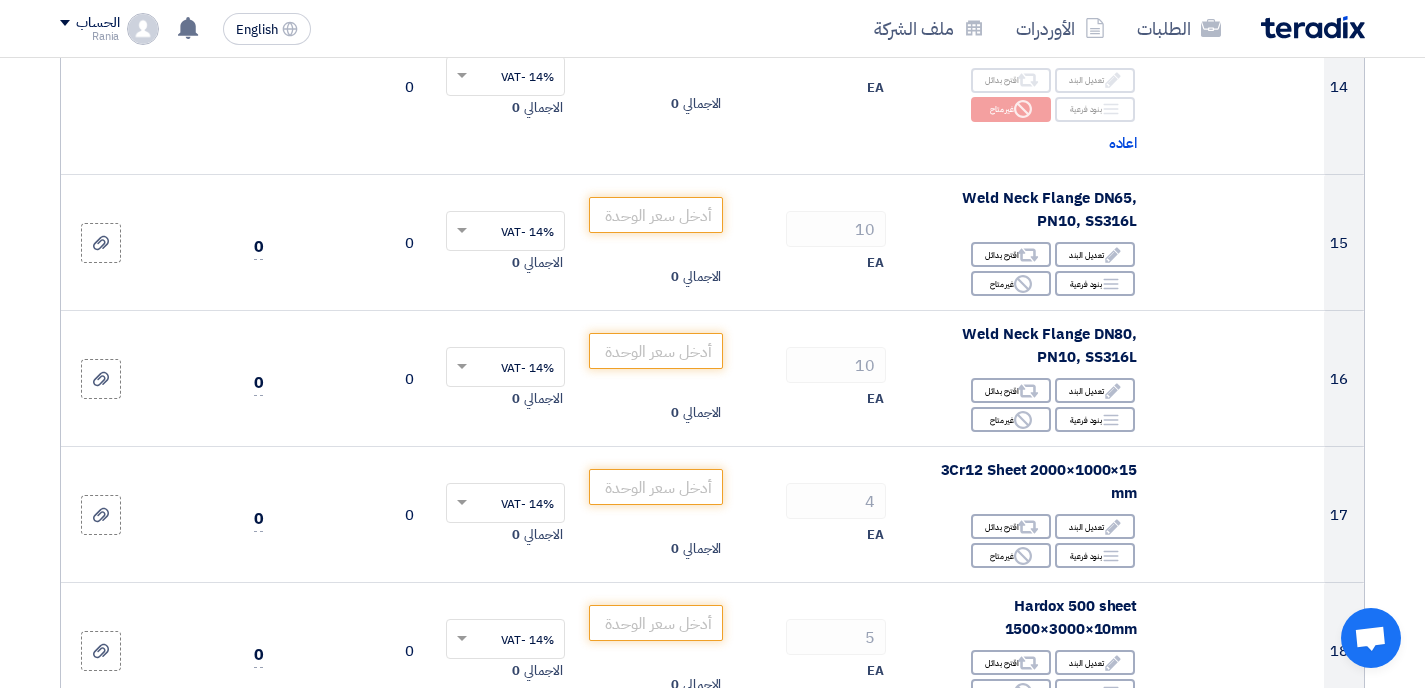 scroll, scrollTop: 2494, scrollLeft: 0, axis: vertical 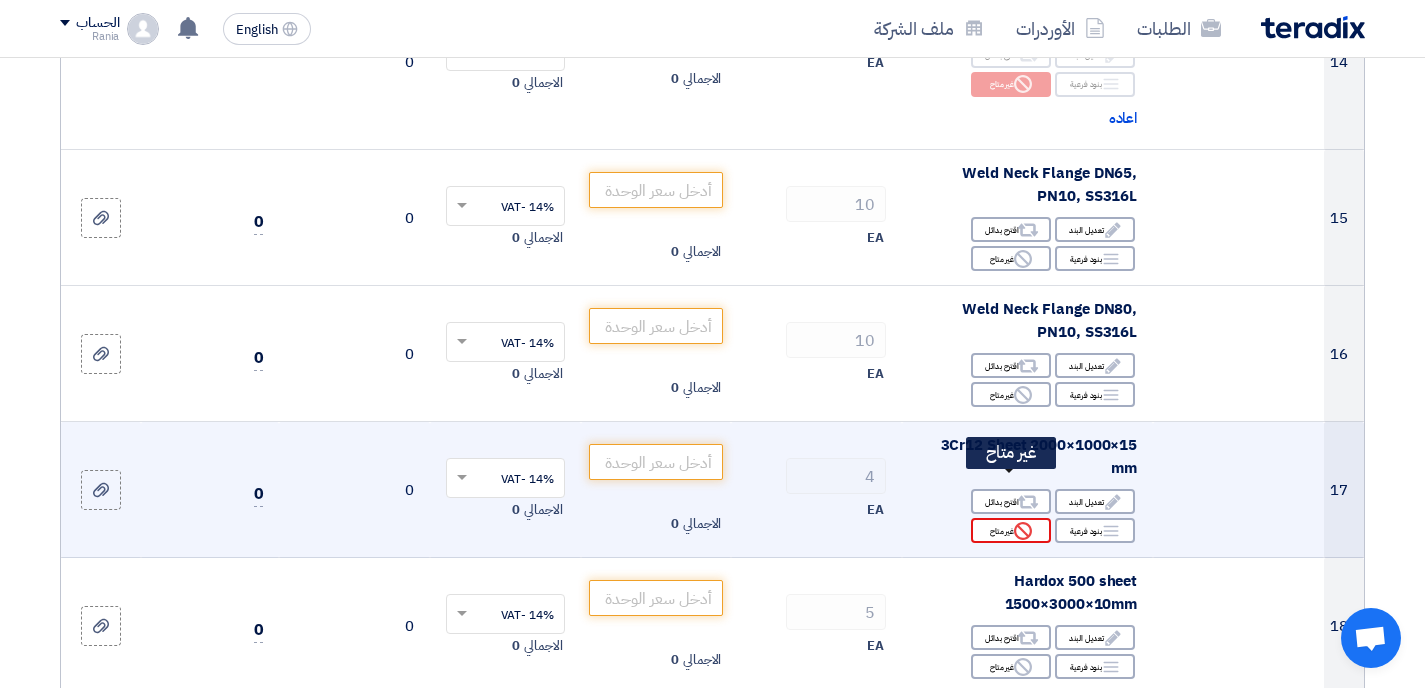 click on "Reject
غير متاح" 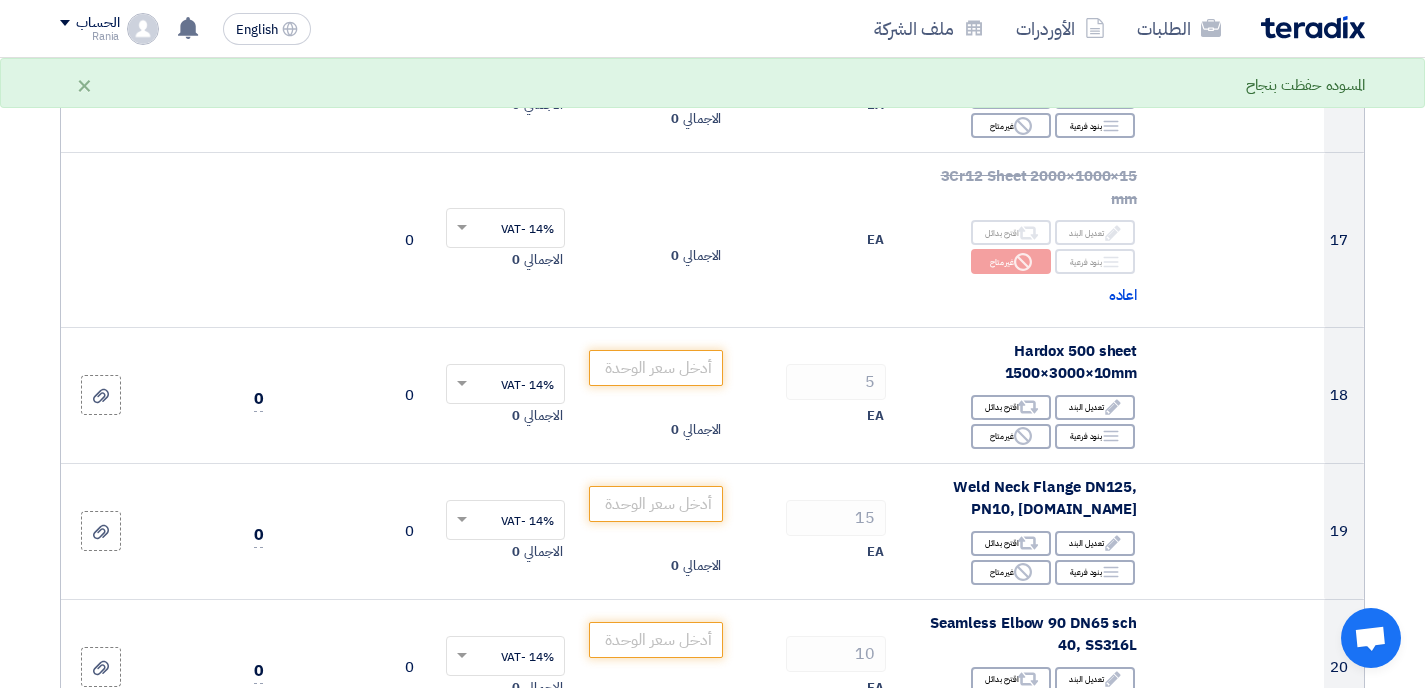 scroll, scrollTop: 2886, scrollLeft: 0, axis: vertical 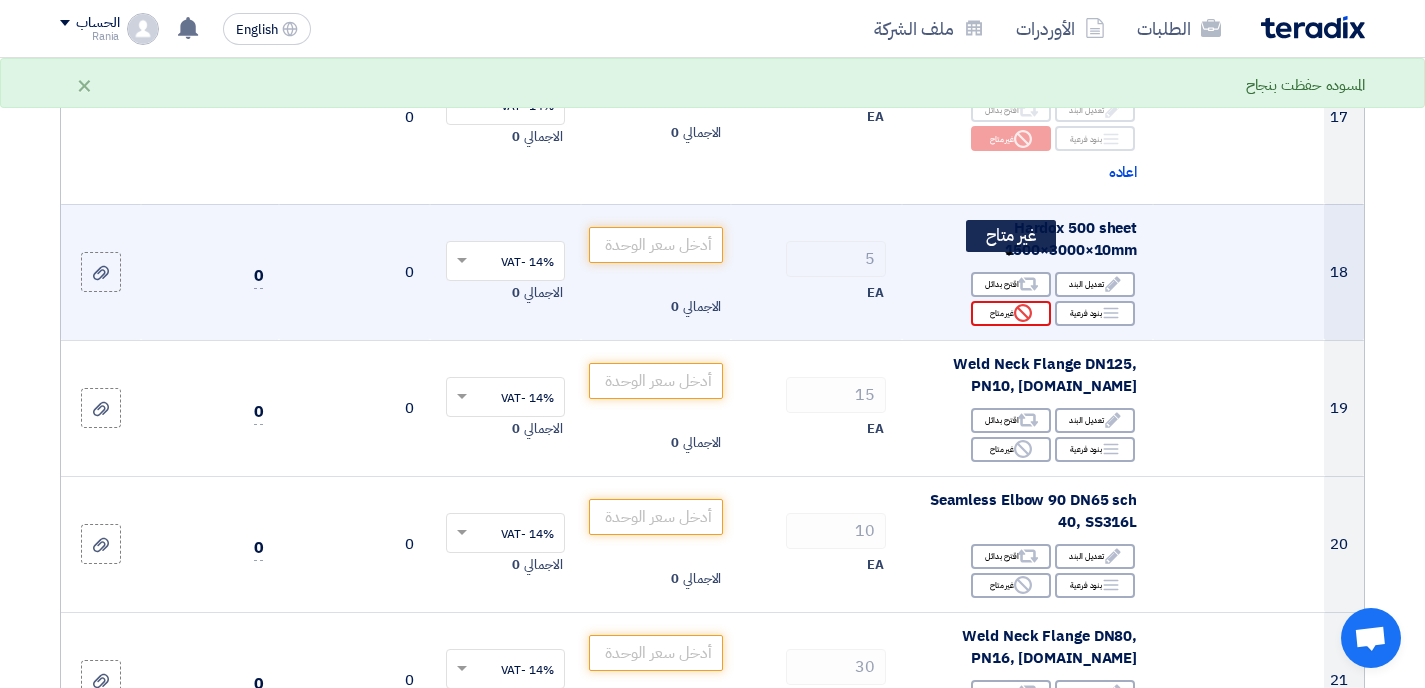 click on "Reject
غير متاح" 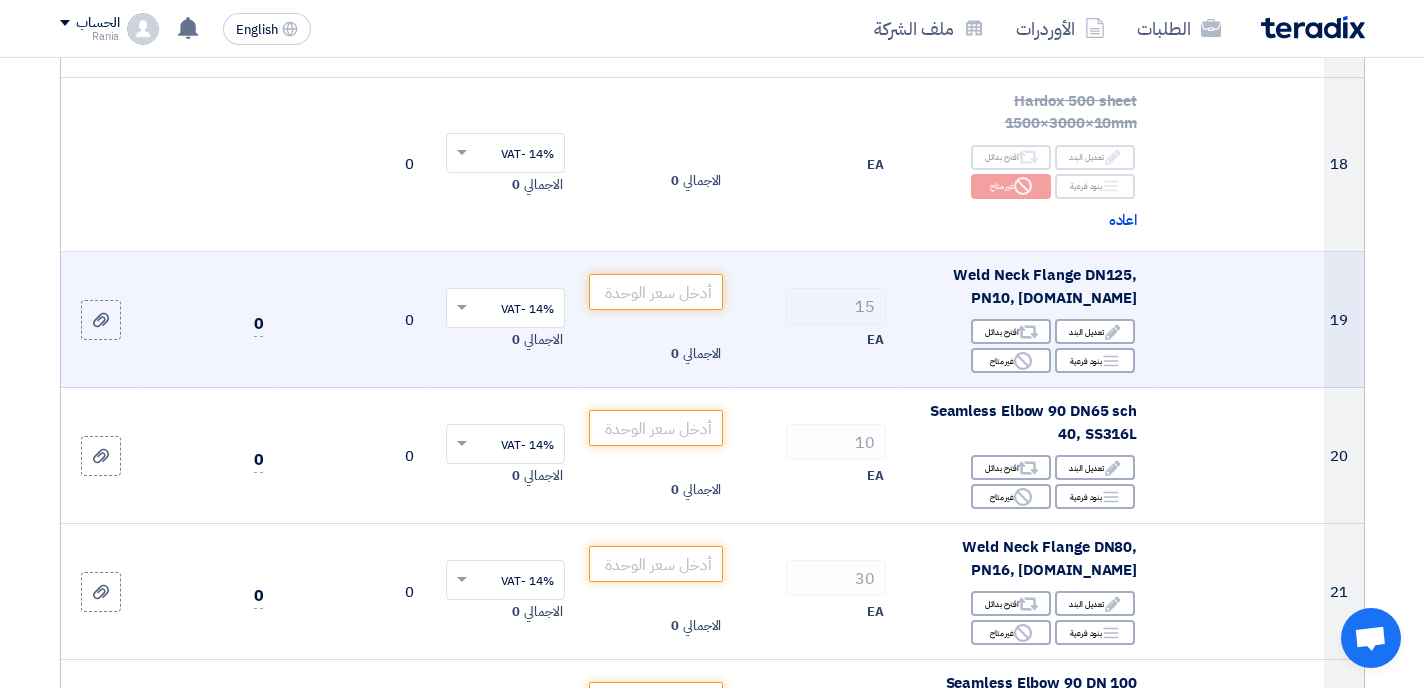 scroll, scrollTop: 3017, scrollLeft: 0, axis: vertical 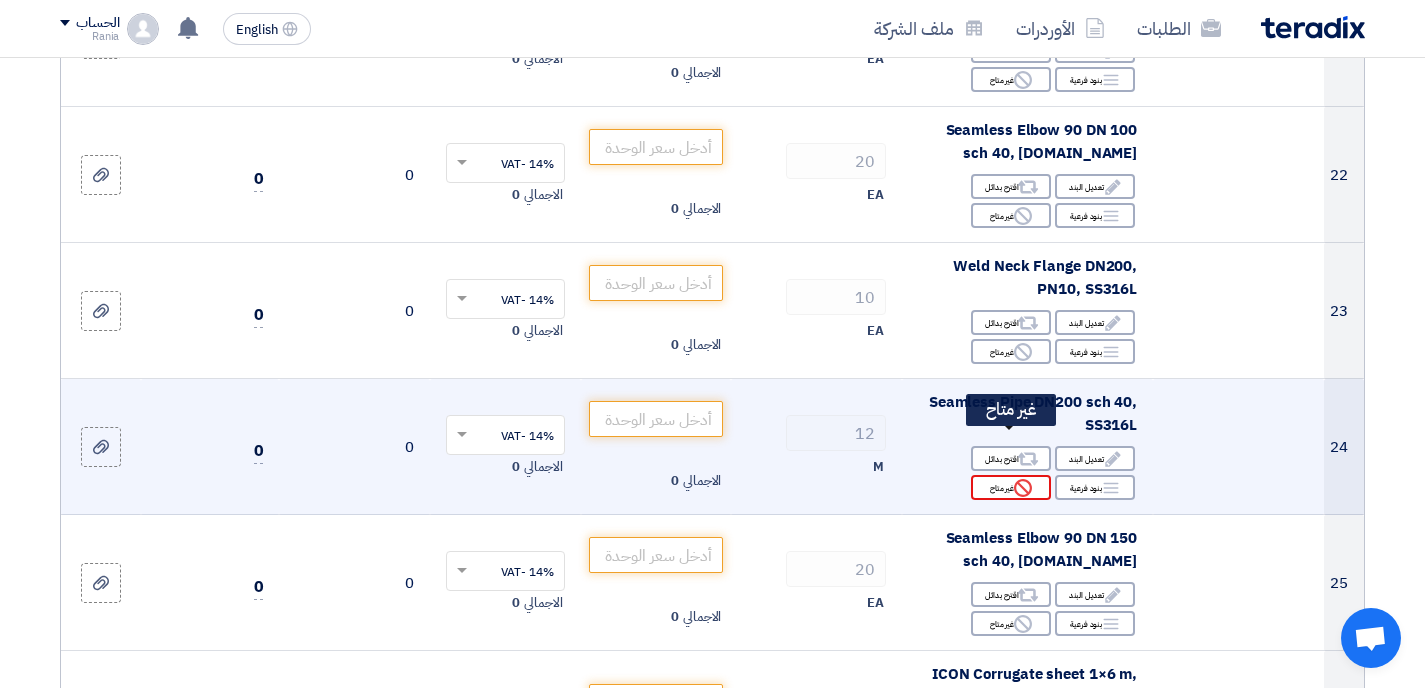 click on "Reject
غير متاح" 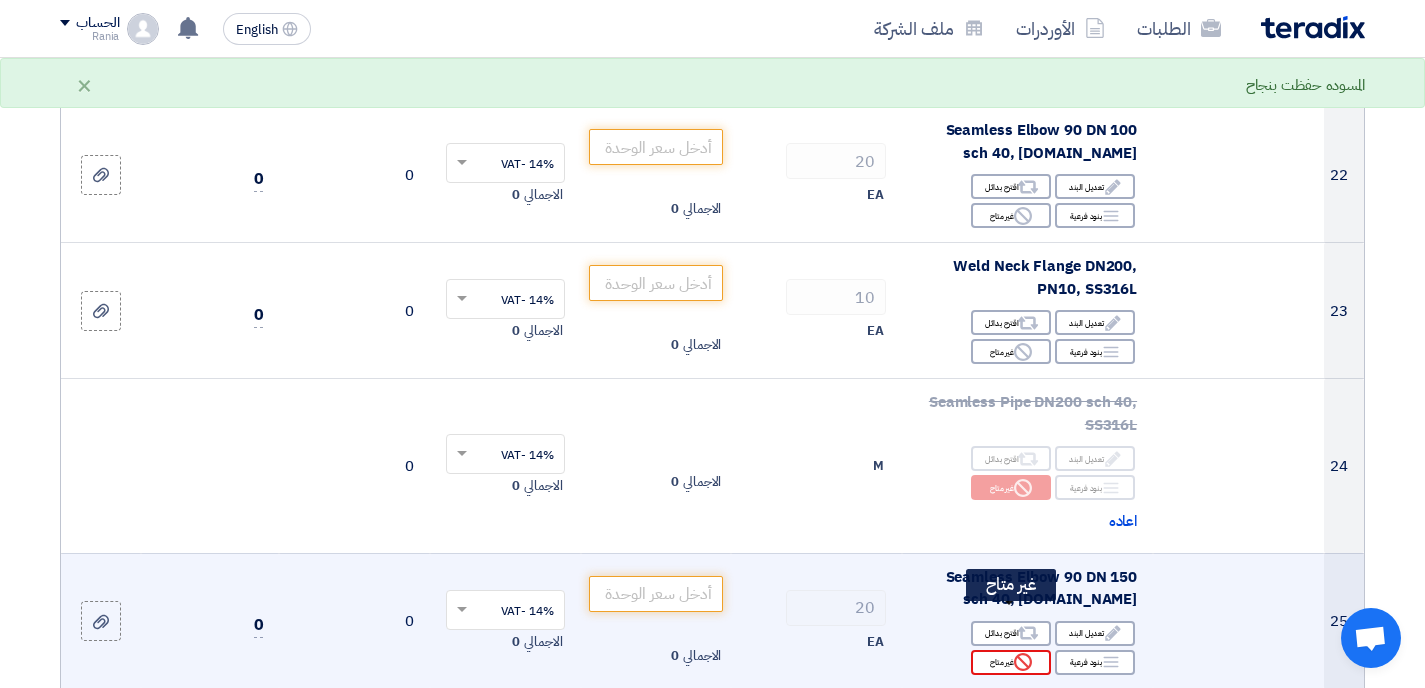 click on "Reject
غير متاح" 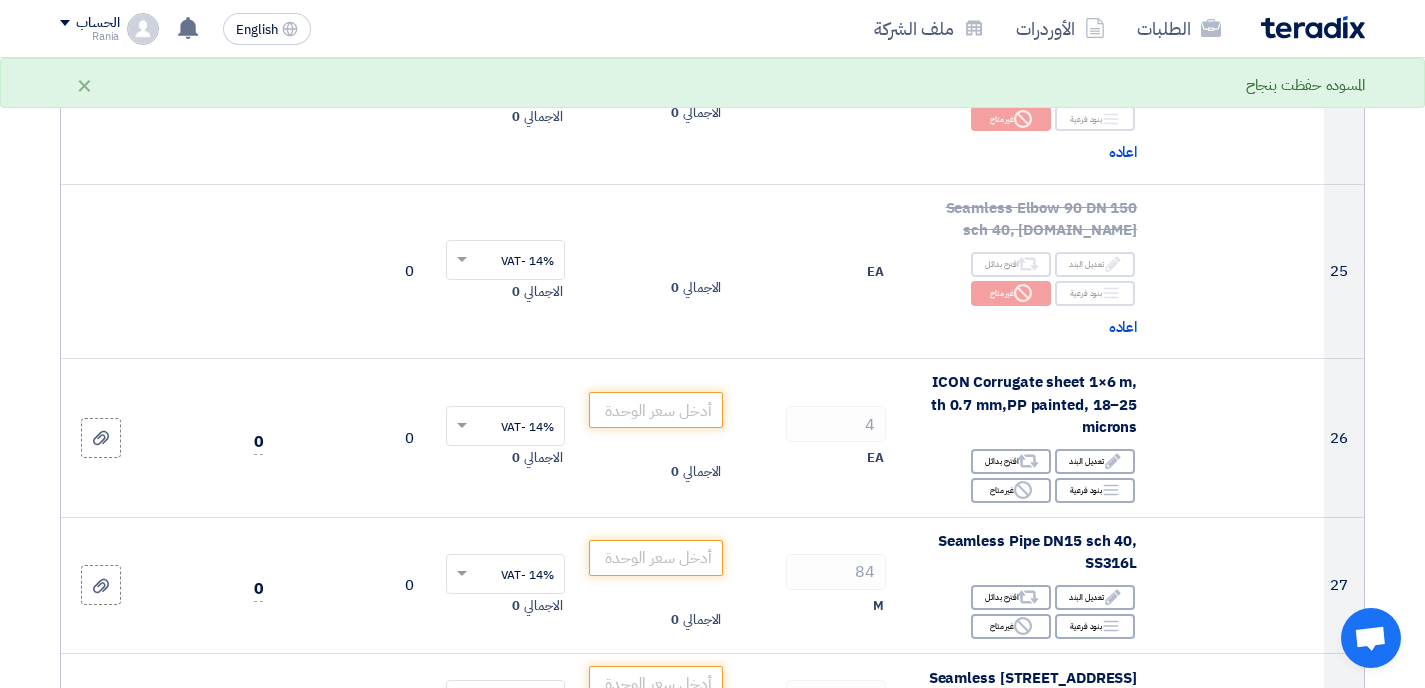 scroll, scrollTop: 3954, scrollLeft: 0, axis: vertical 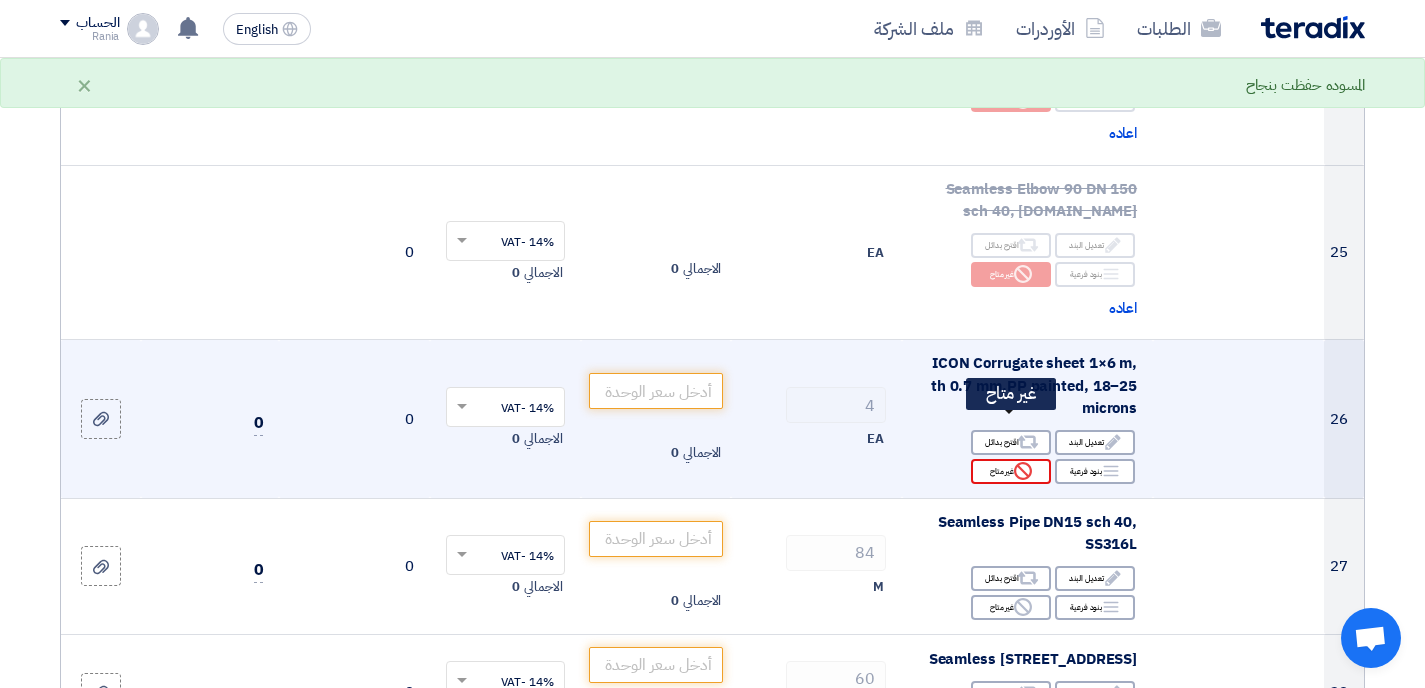 click 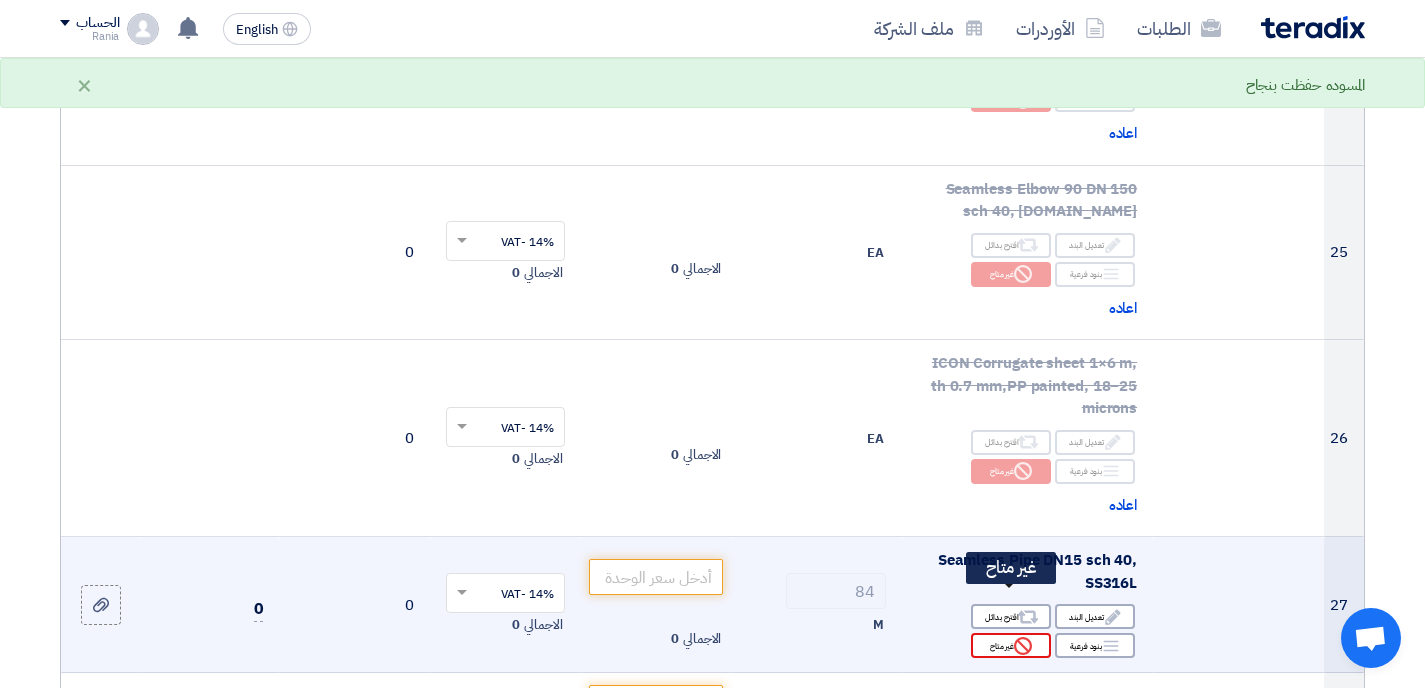 click 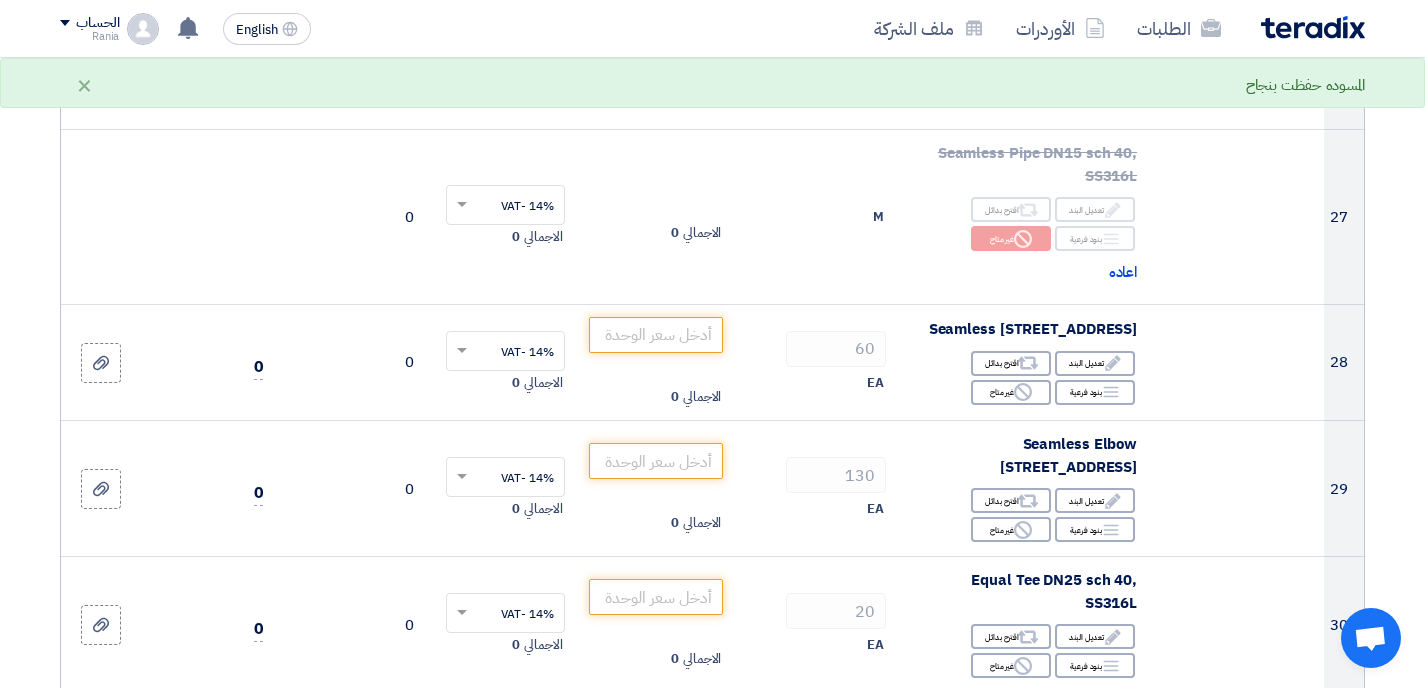 scroll, scrollTop: 4381, scrollLeft: 0, axis: vertical 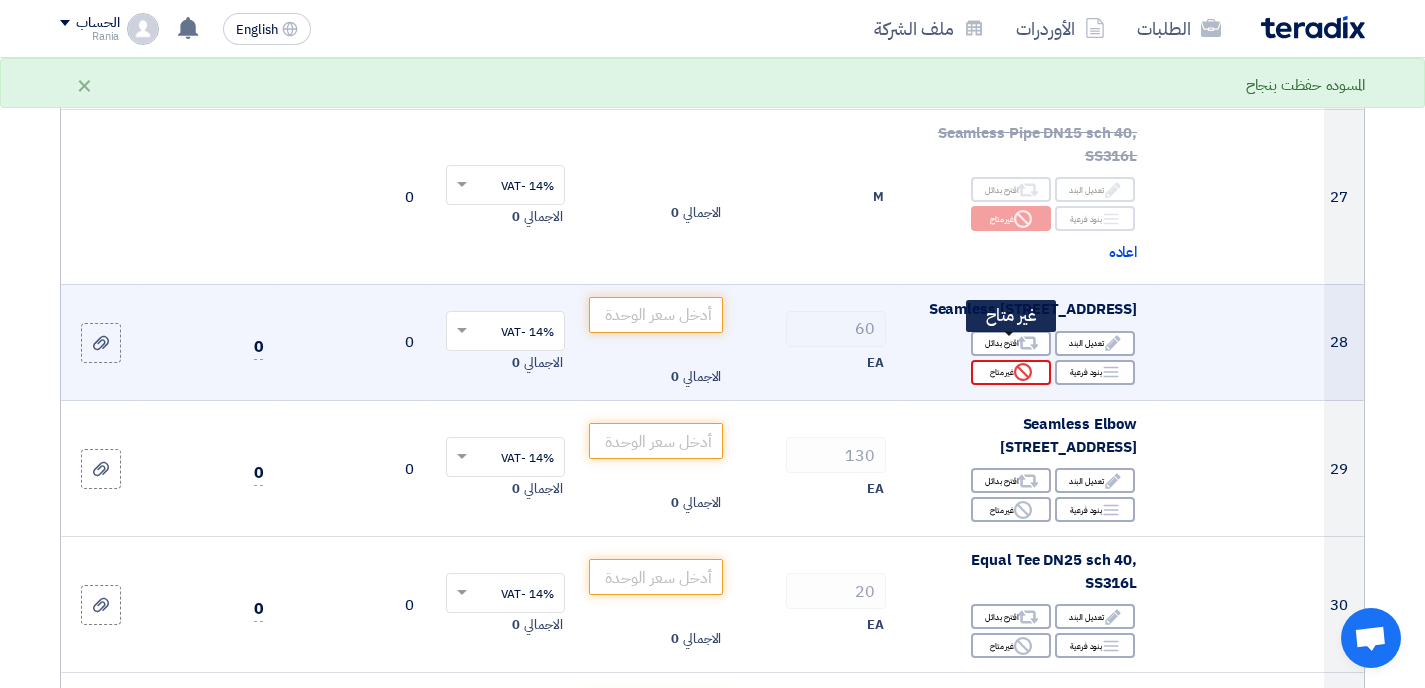 click 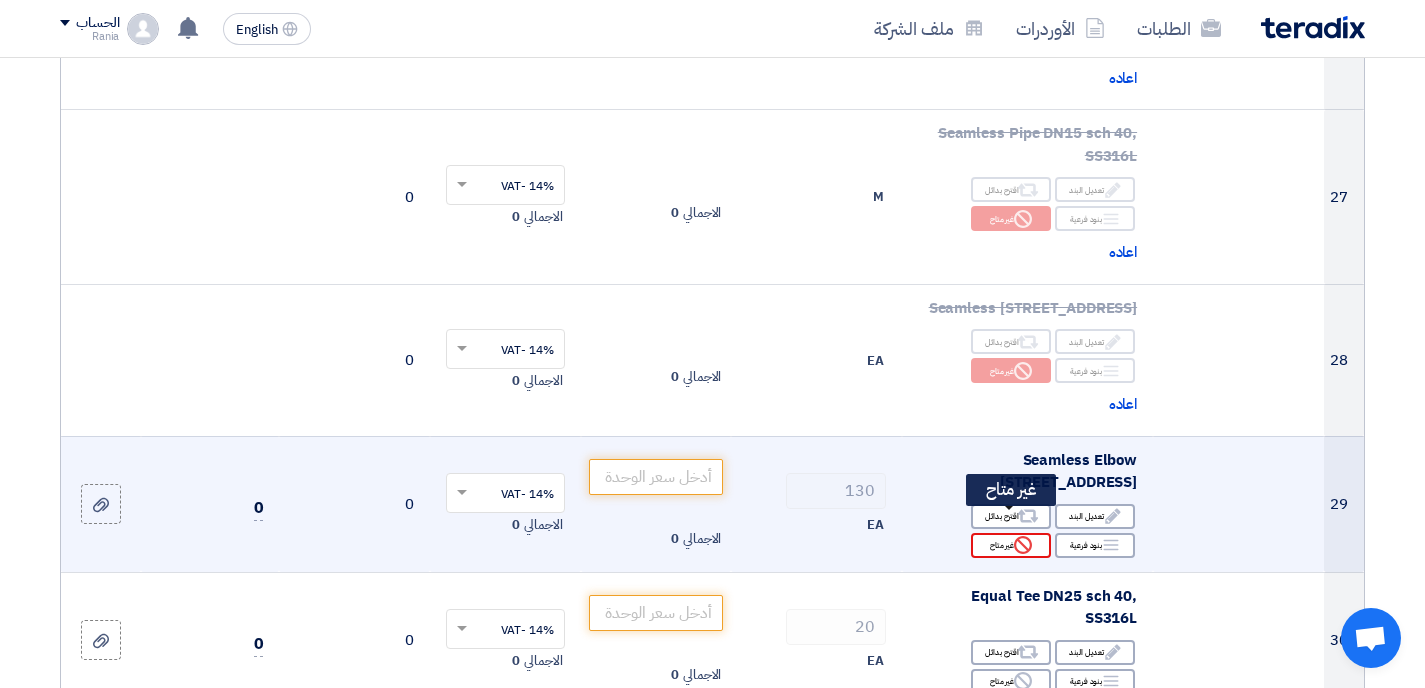 click 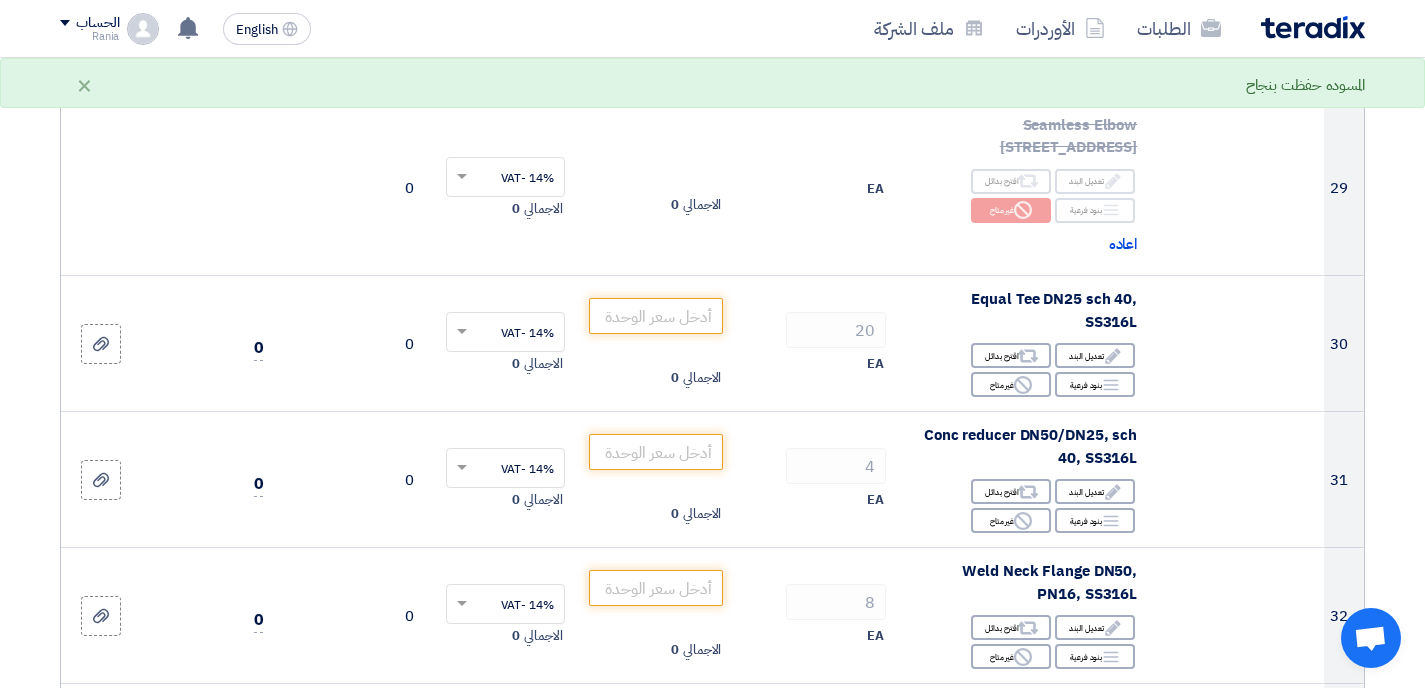 scroll, scrollTop: 4722, scrollLeft: 0, axis: vertical 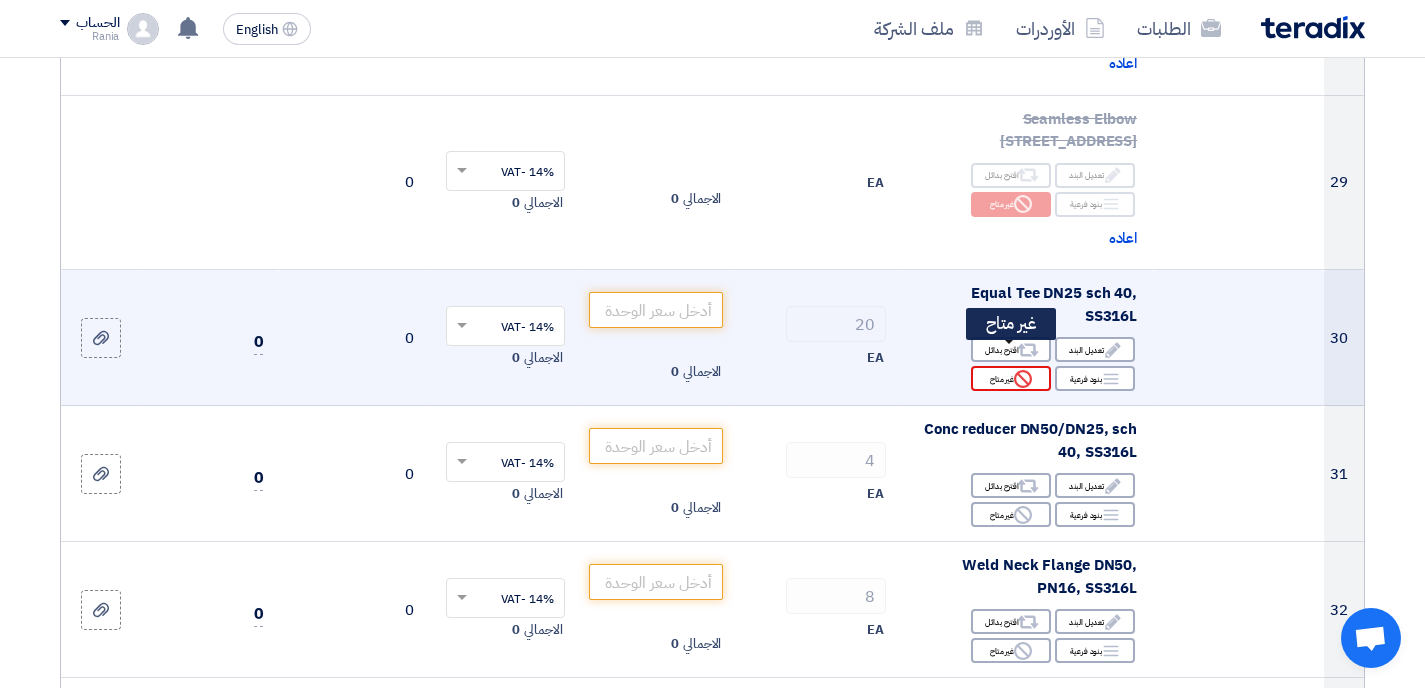 click on "Reject
غير متاح" 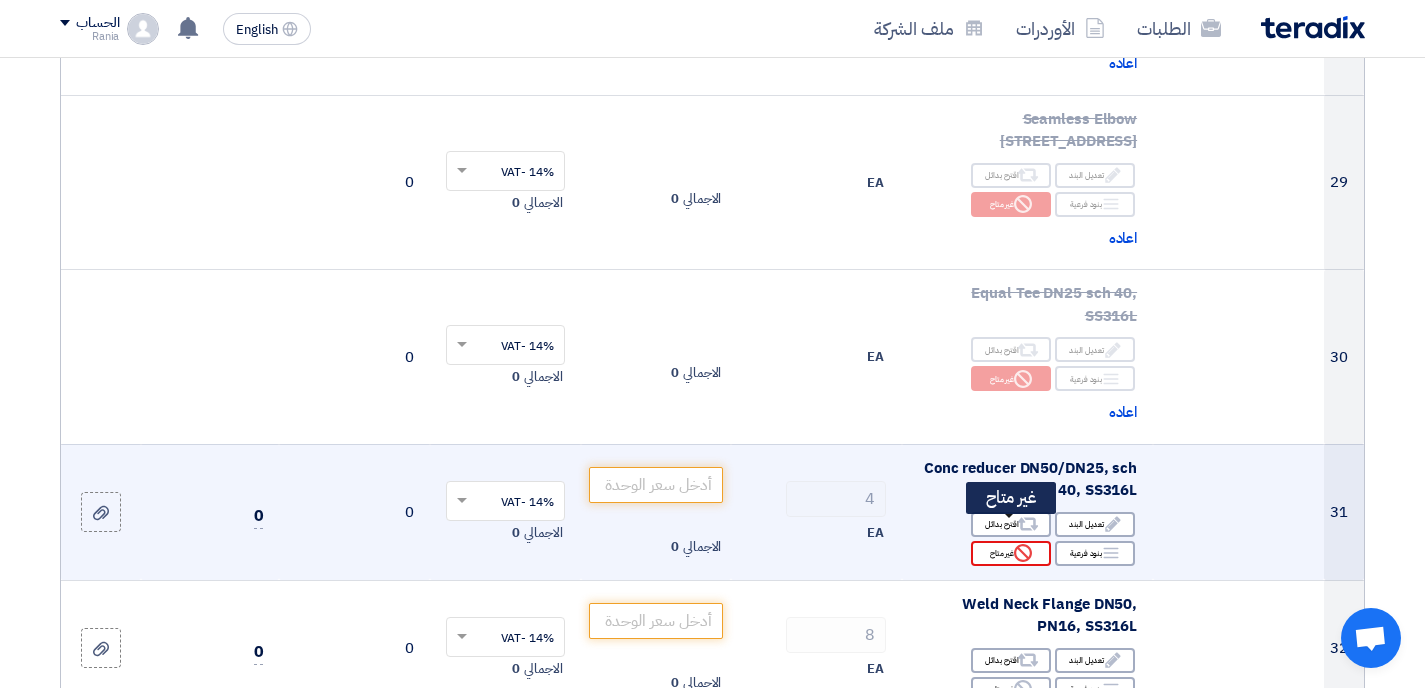 click on "Reject
غير متاح" 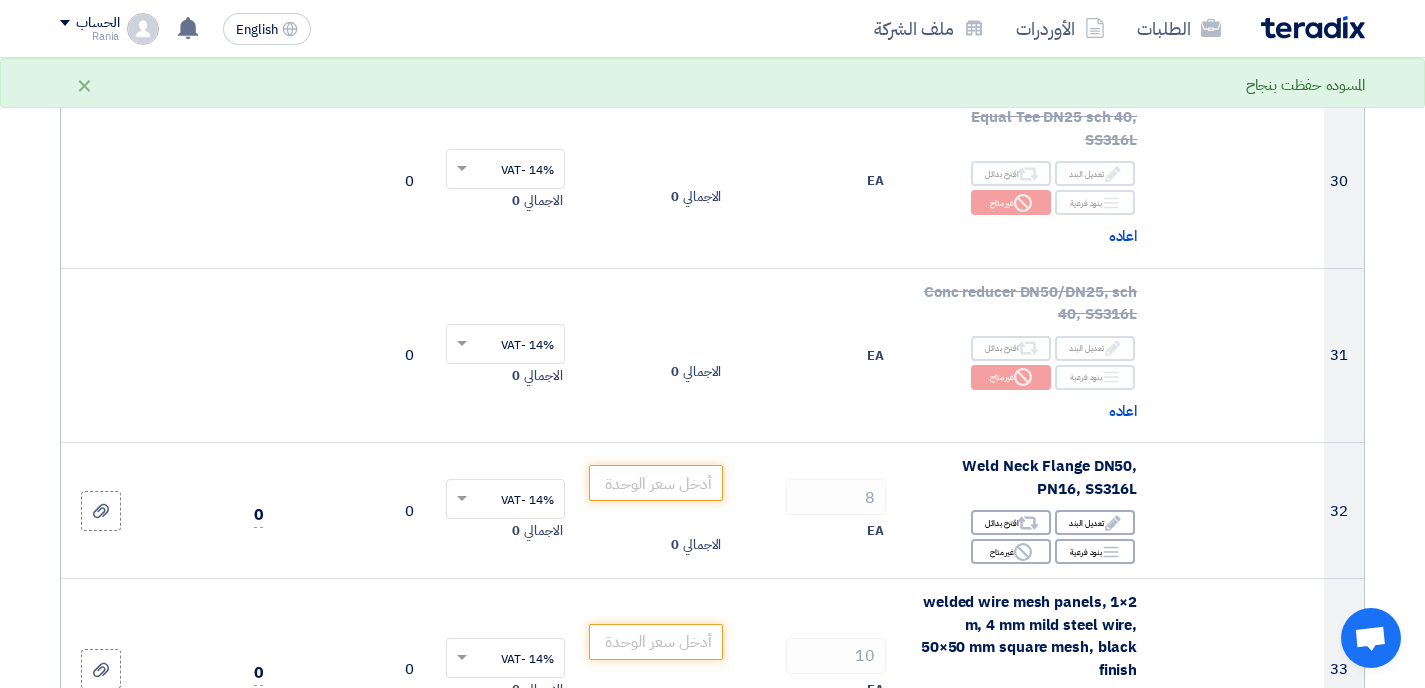 scroll, scrollTop: 4931, scrollLeft: 0, axis: vertical 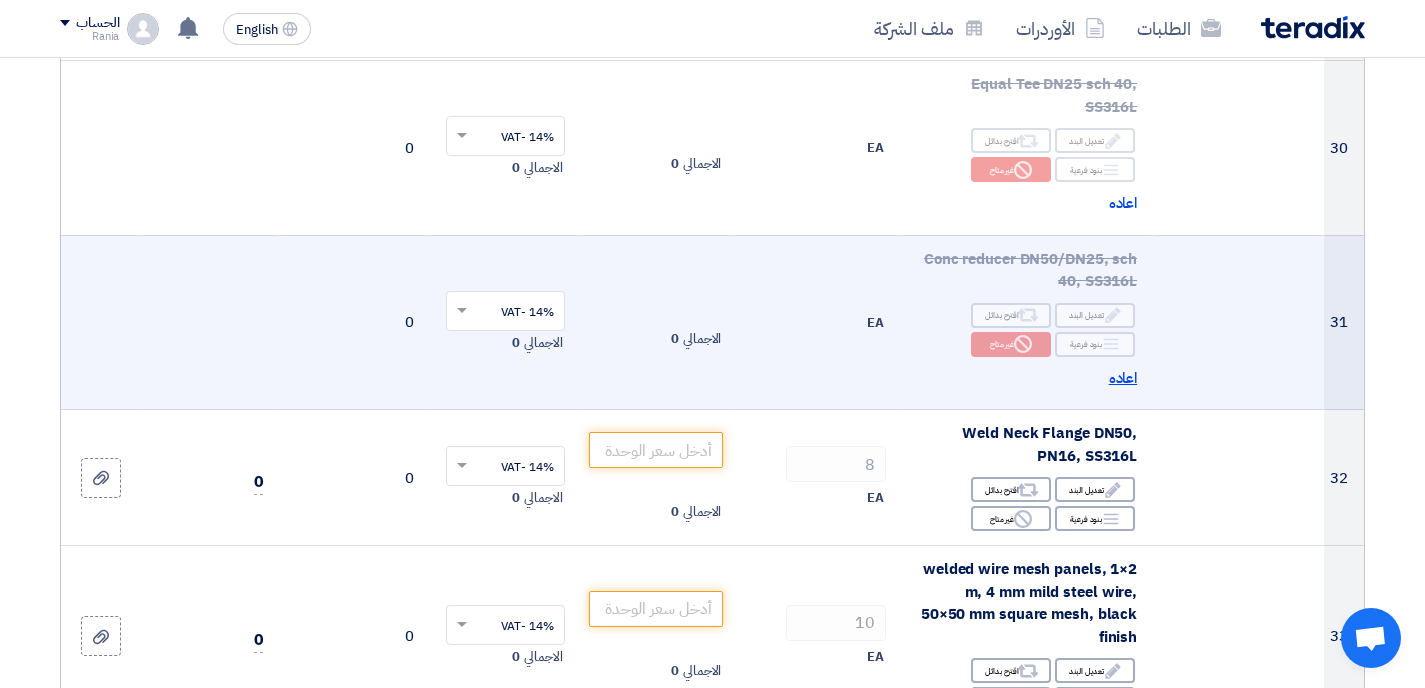click on "اعاده" 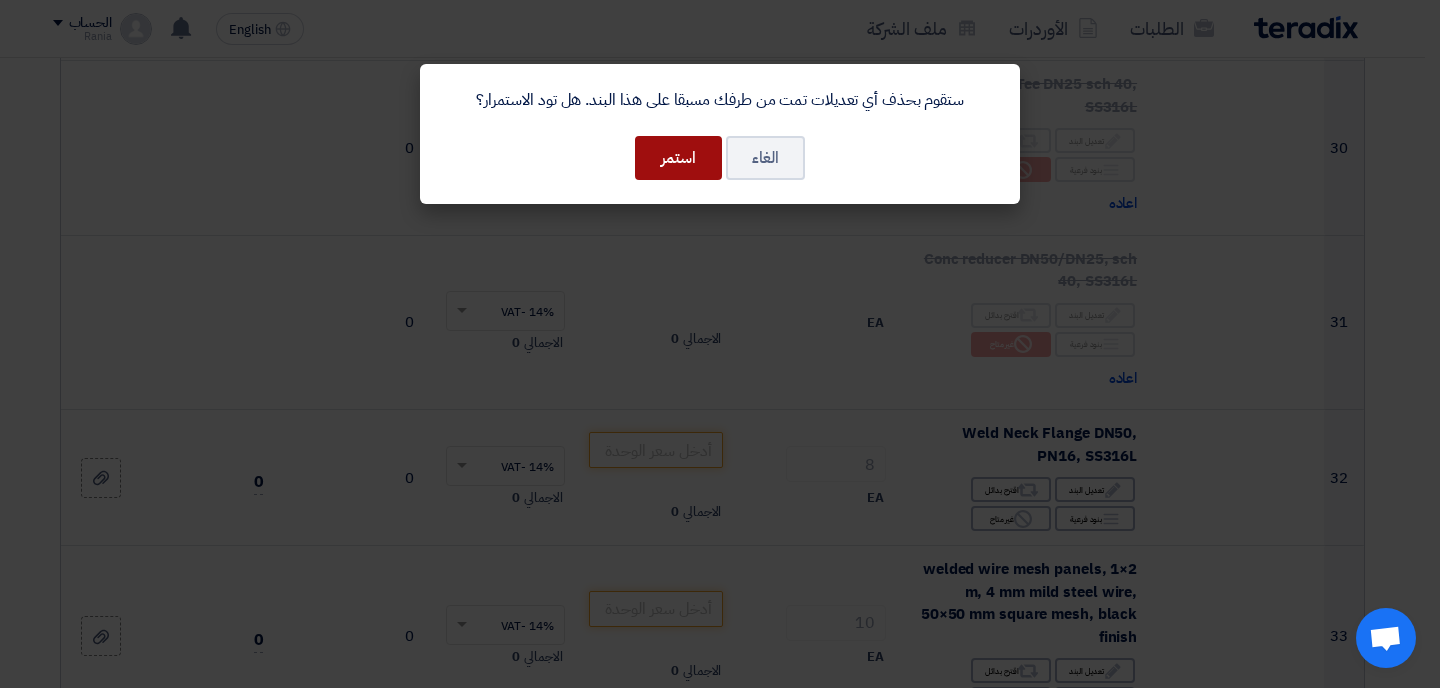 click on "استمر" 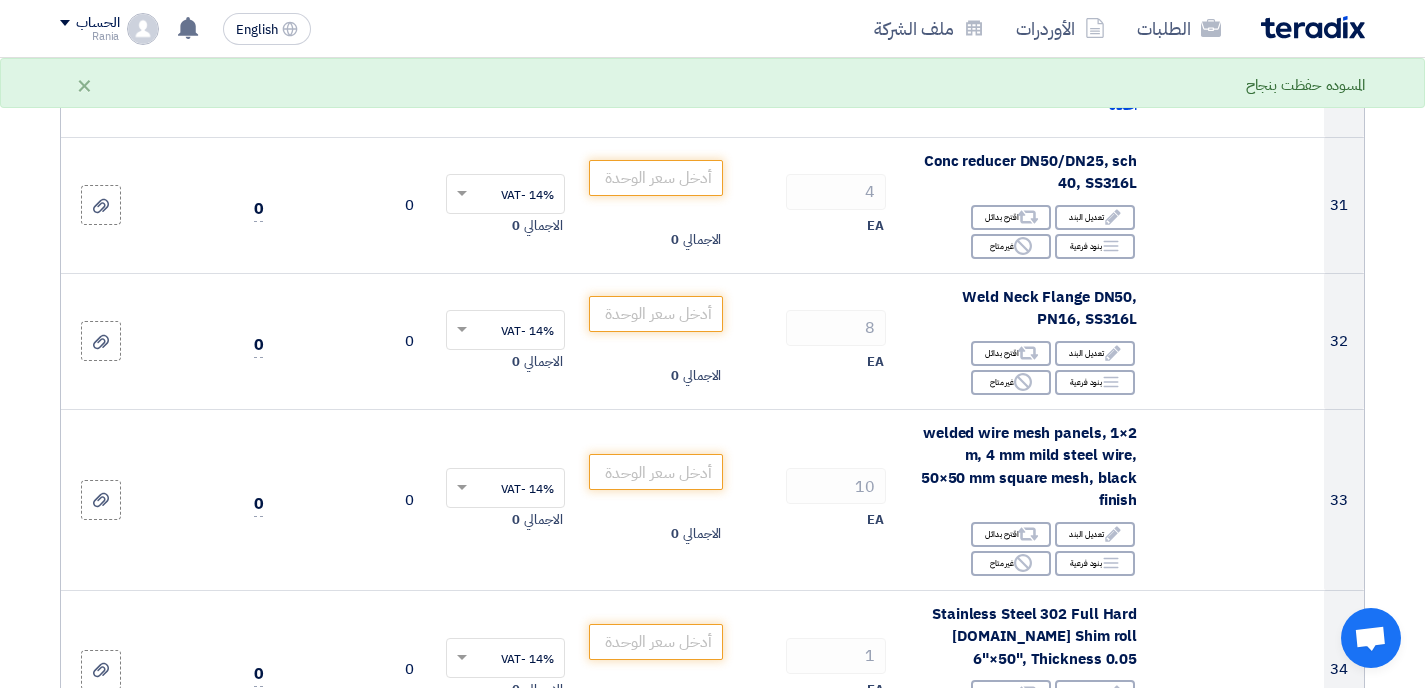 scroll, scrollTop: 4976, scrollLeft: 0, axis: vertical 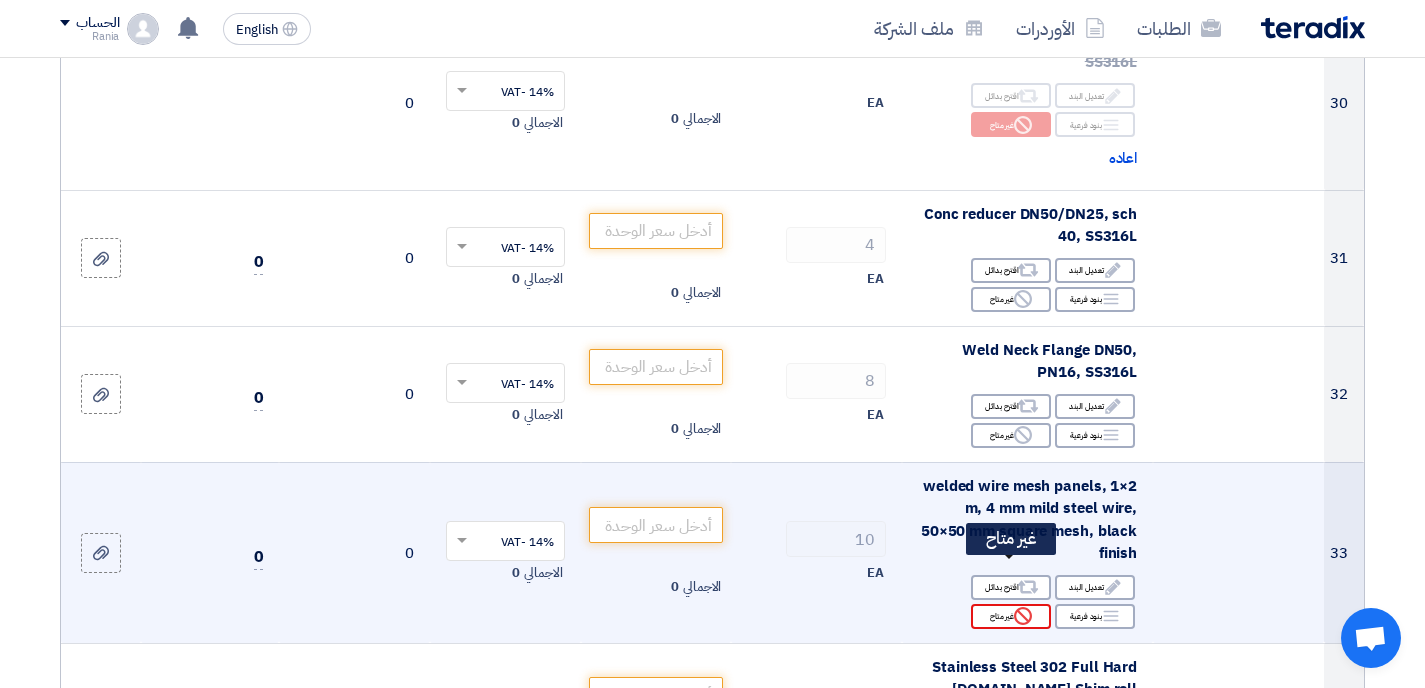click on "Reject
غير متاح" 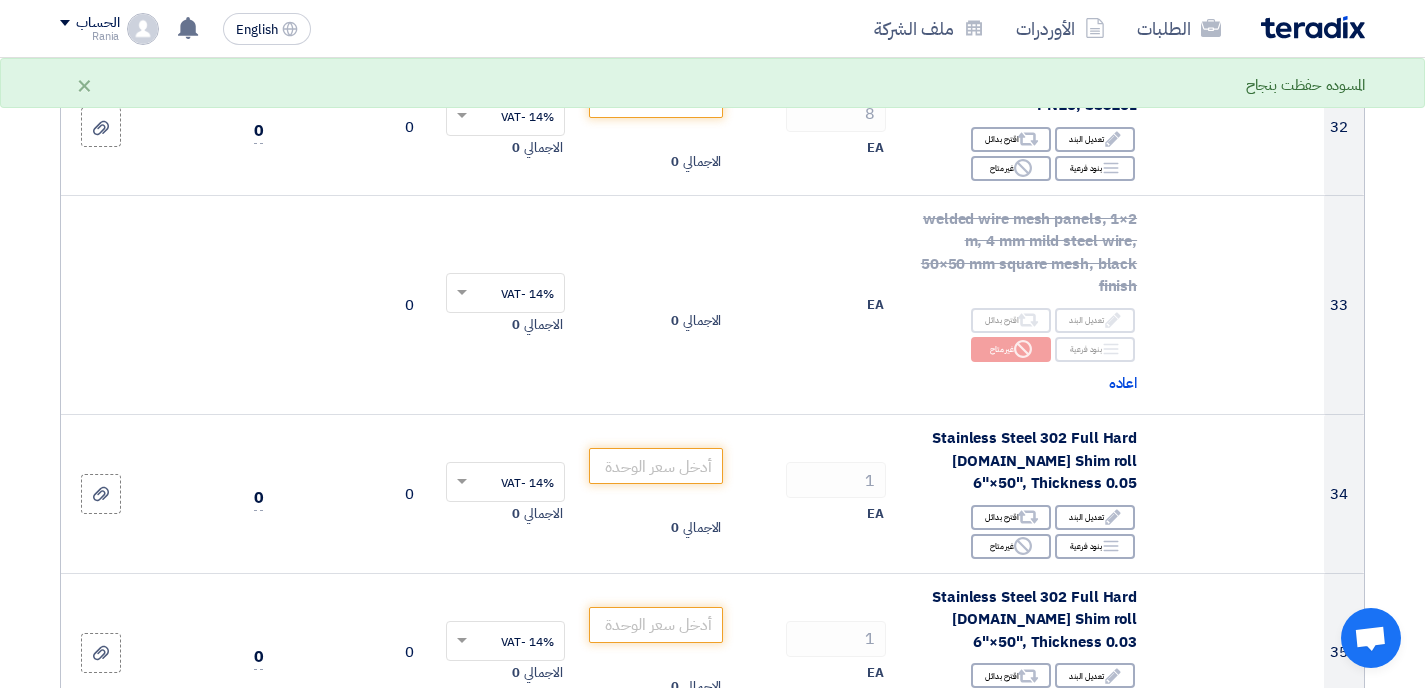 scroll, scrollTop: 5249, scrollLeft: 0, axis: vertical 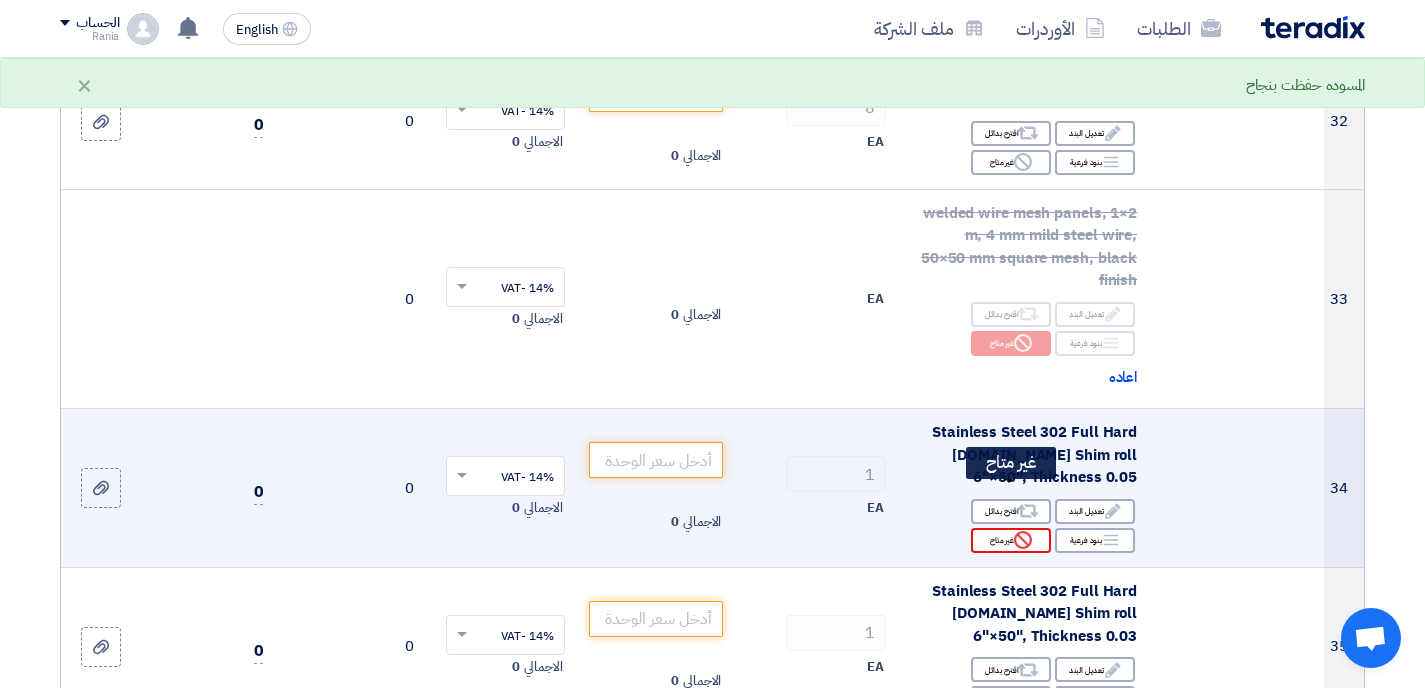 click on "Reject
غير متاح" 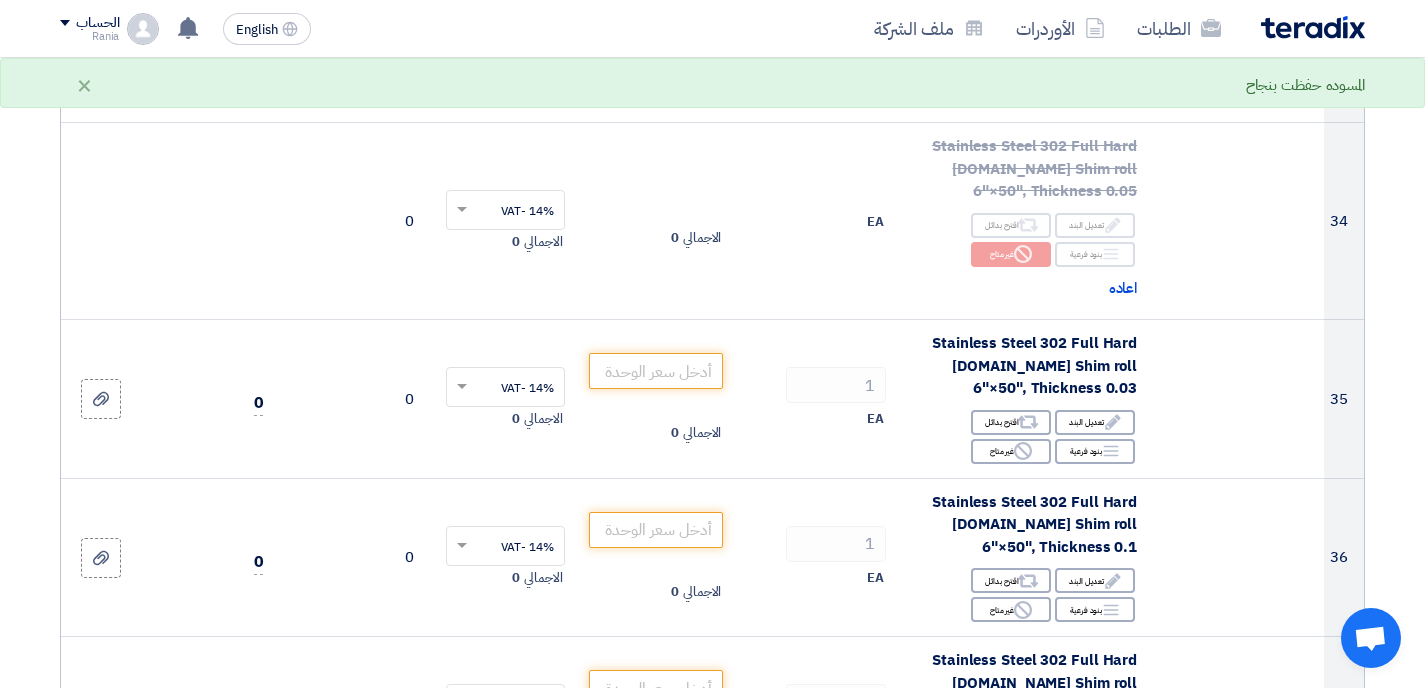 scroll, scrollTop: 5562, scrollLeft: 0, axis: vertical 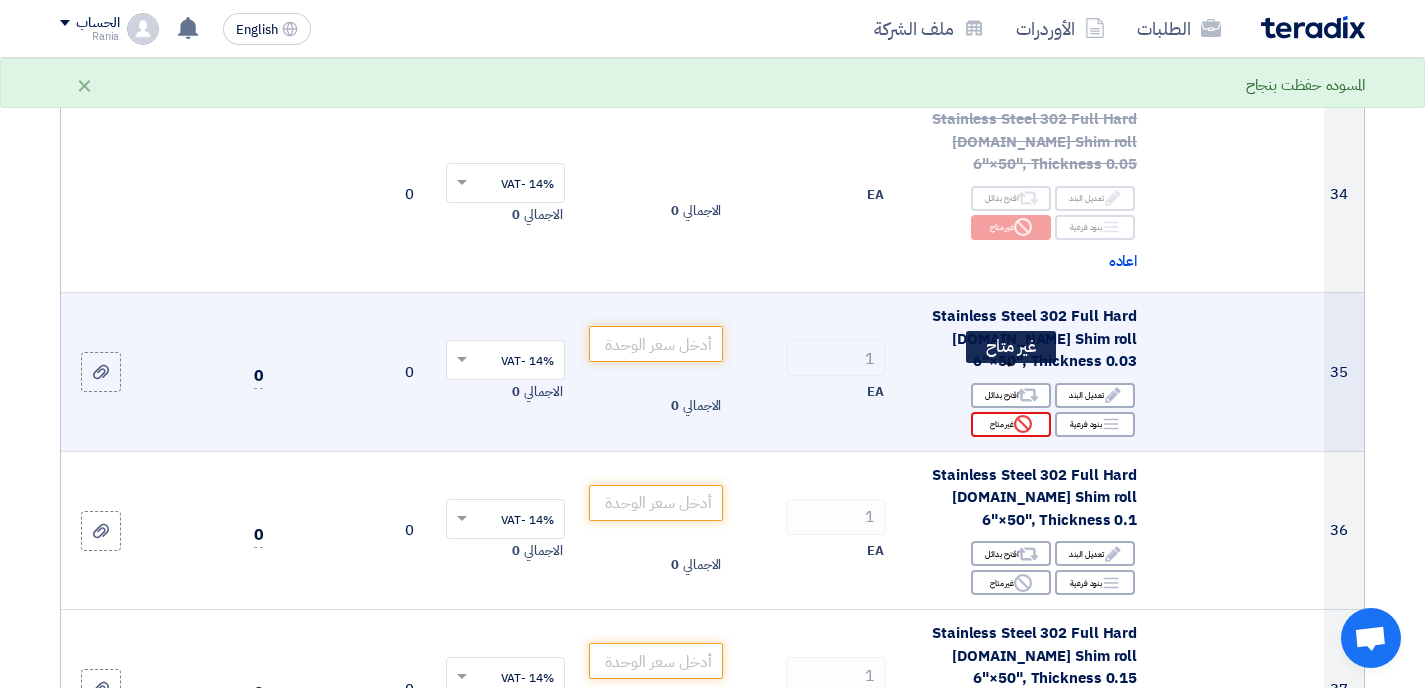 click on "Reject
غير متاح" 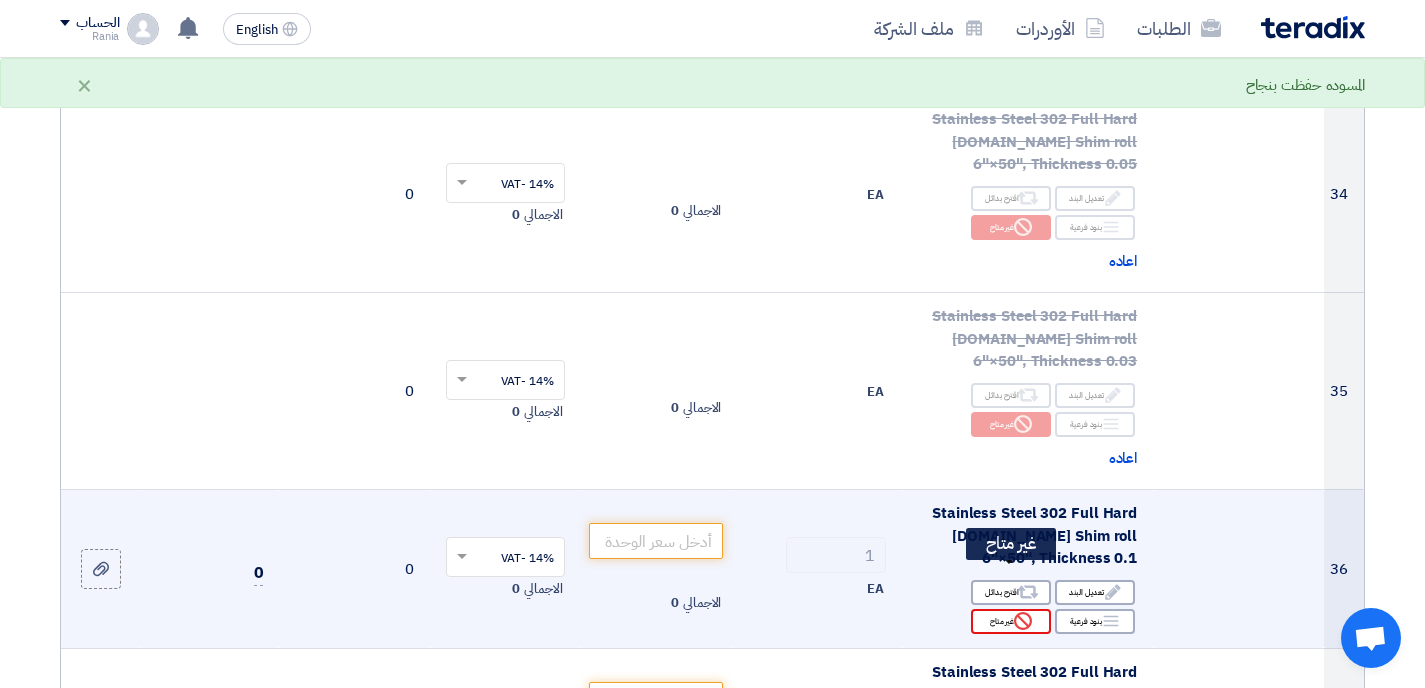 click on "Reject
غير متاح" 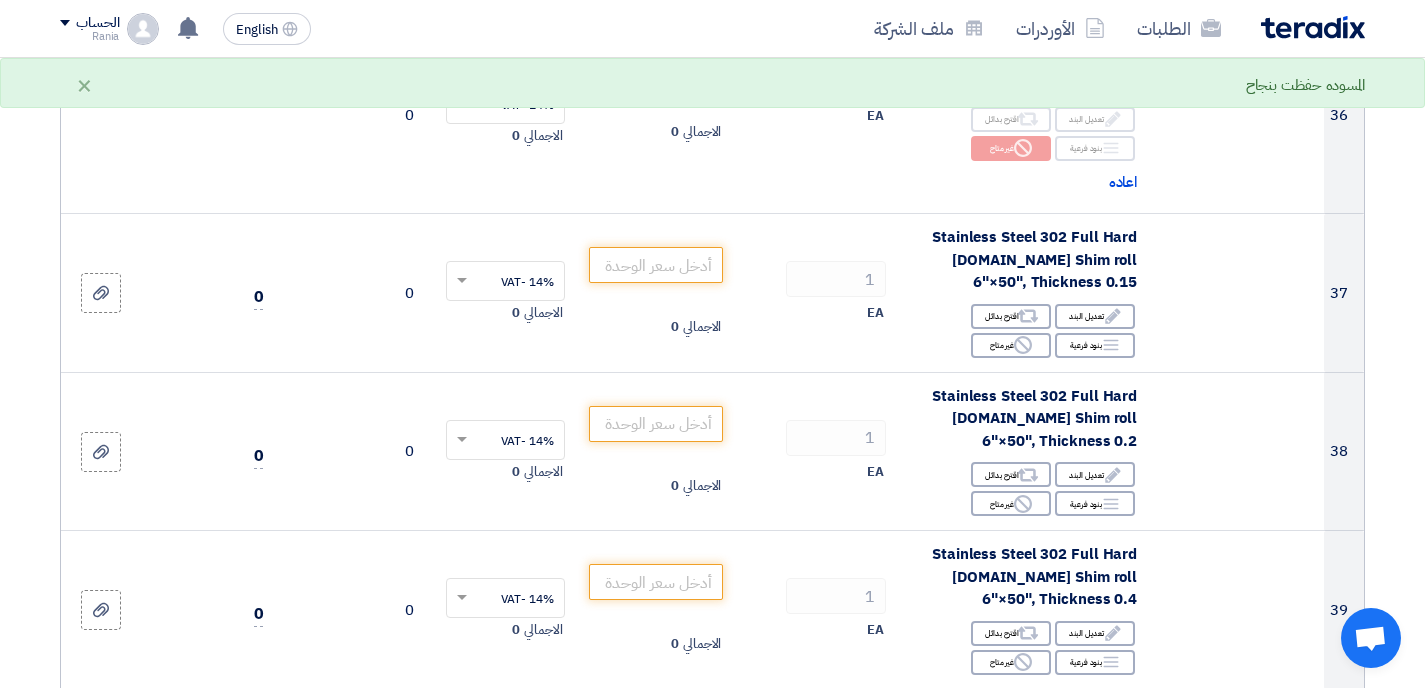 scroll, scrollTop: 6042, scrollLeft: 0, axis: vertical 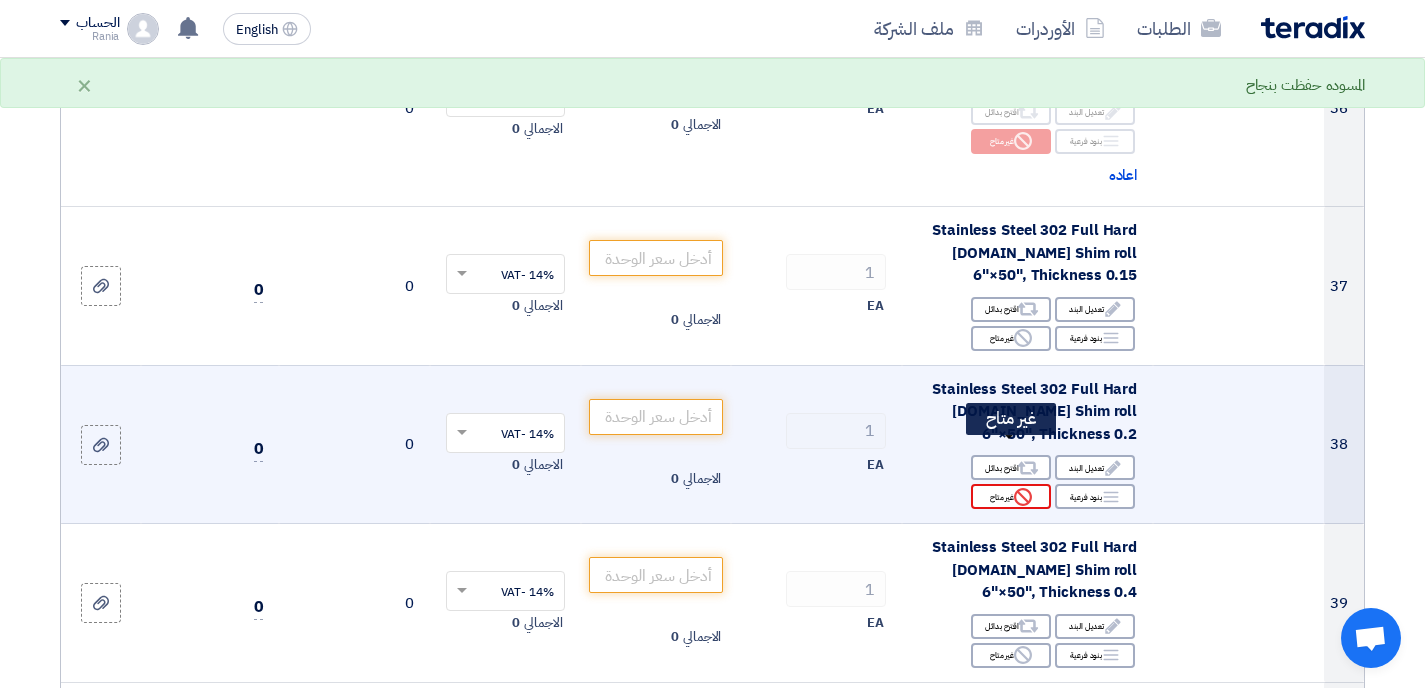 click on "Reject
غير متاح" 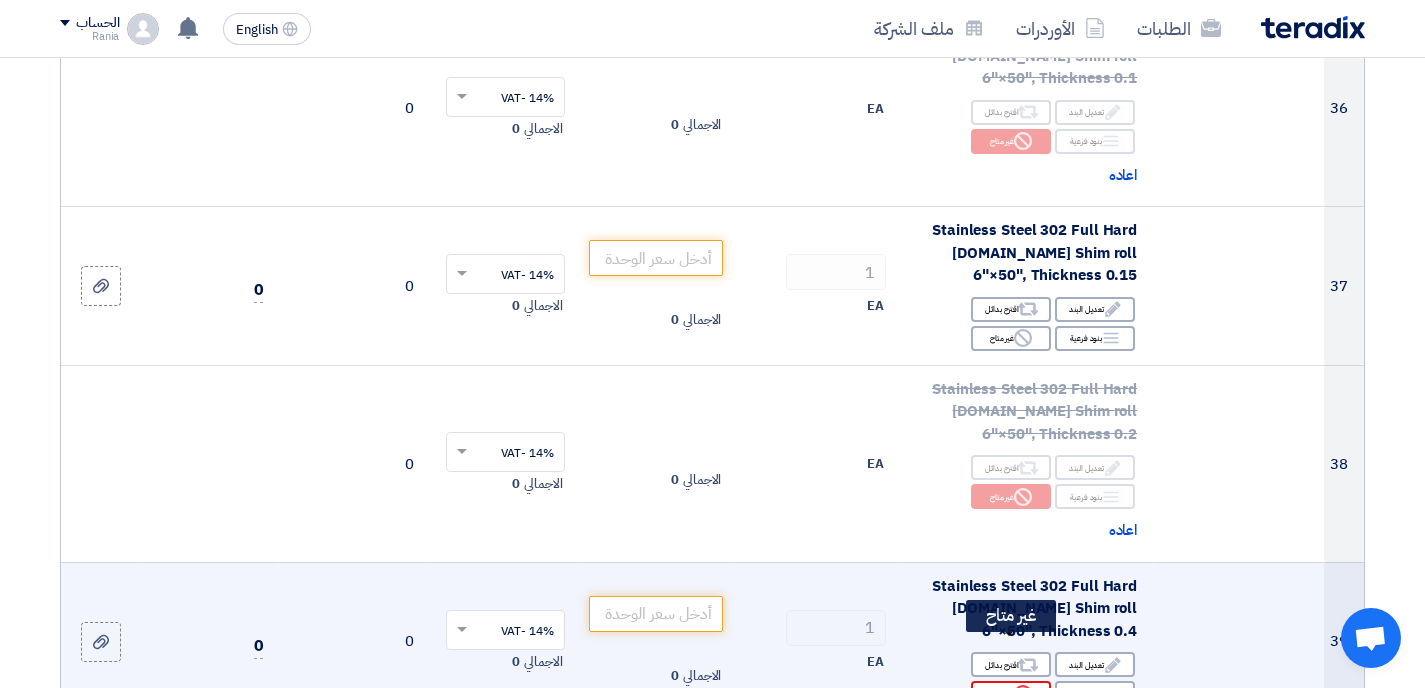 click on "Reject
غير متاح" 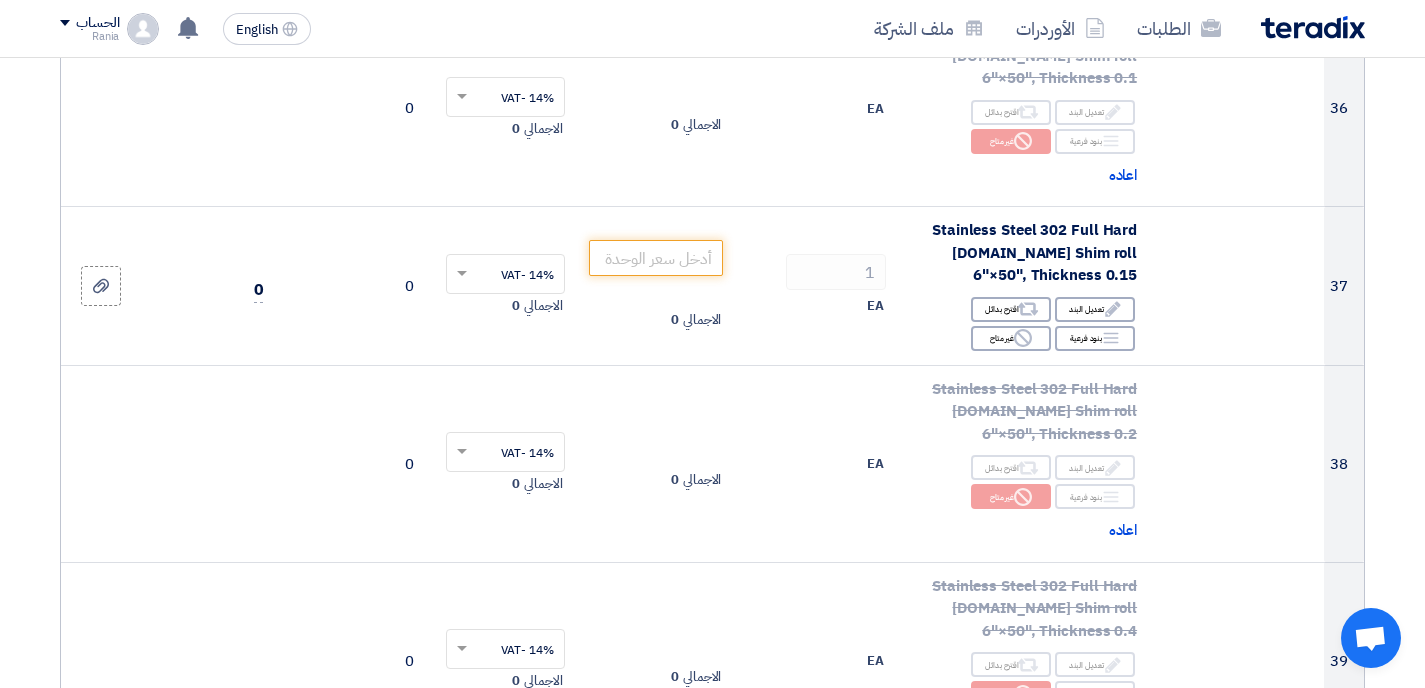 click on "تفاصيل الطلب
#
الكود/الموديل
البيان/الوصف
الكمية/العدد
سعر الوحدة (EGP)
الضرائب
+
'Select taxes...
14% -VAT" 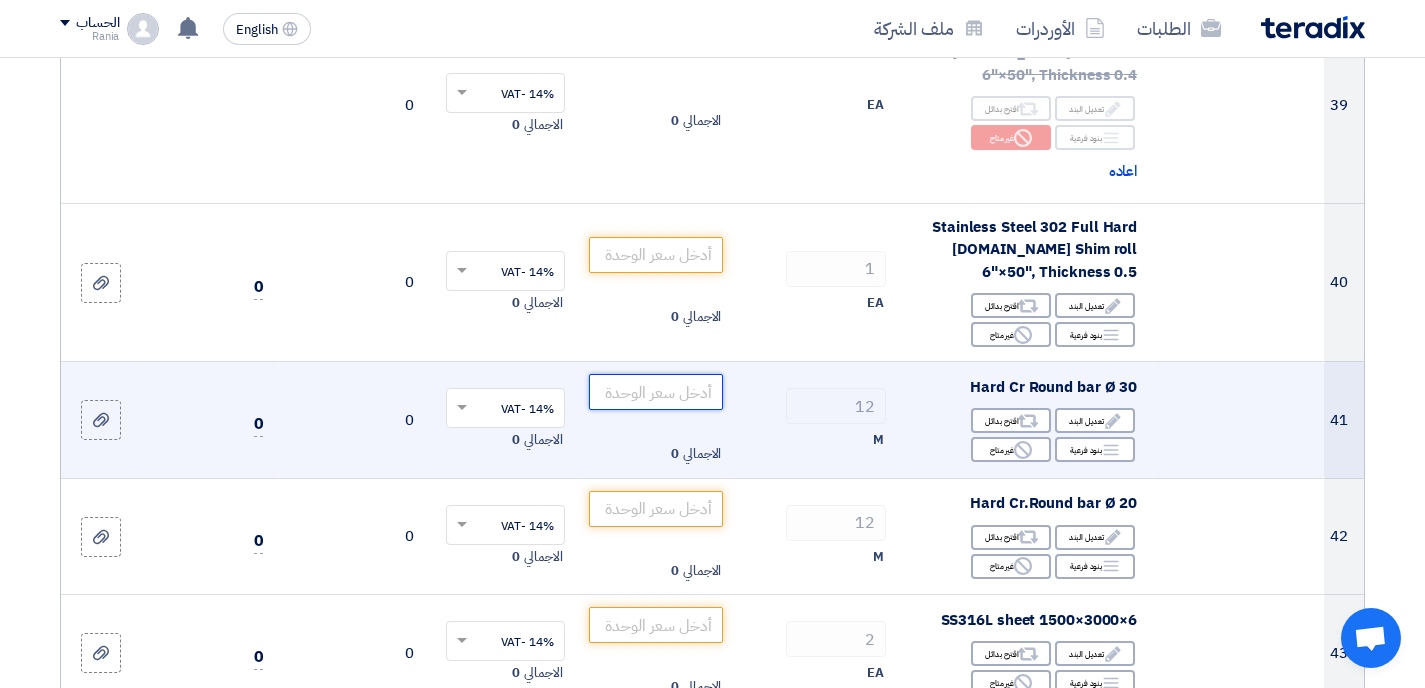 click 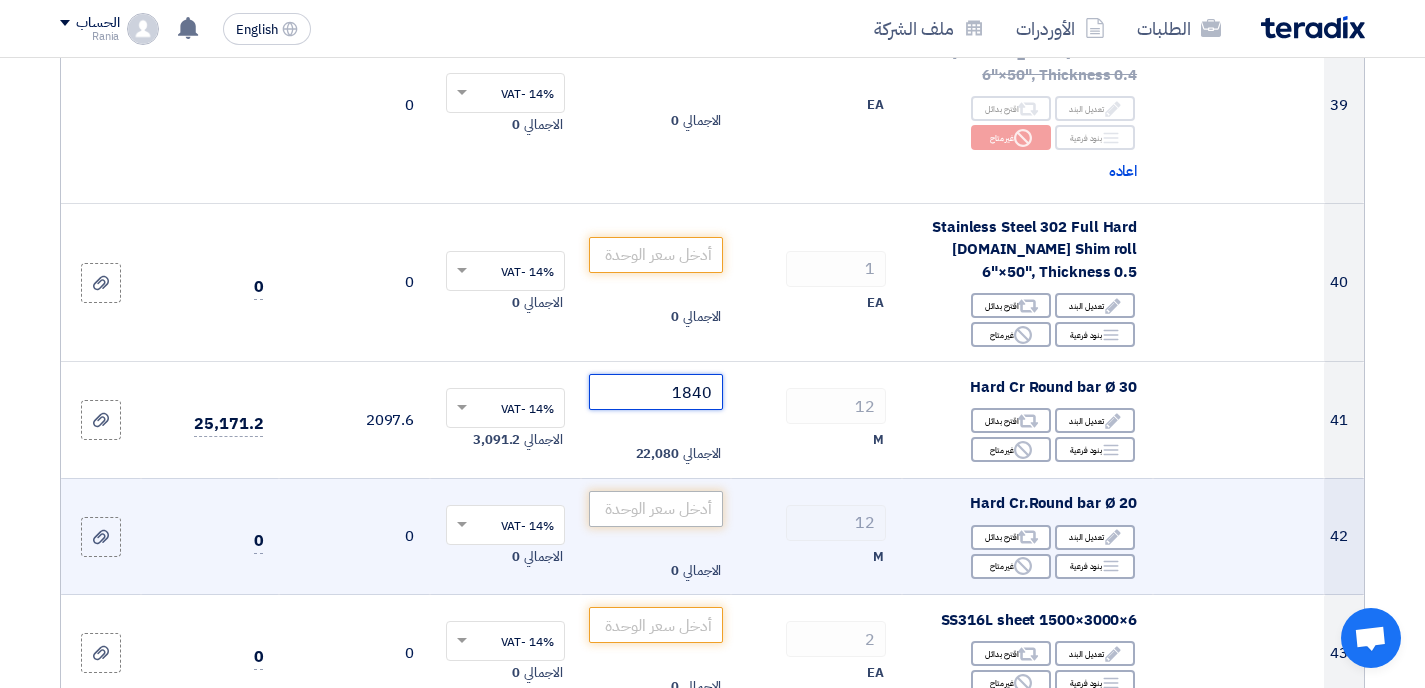 type on "1840" 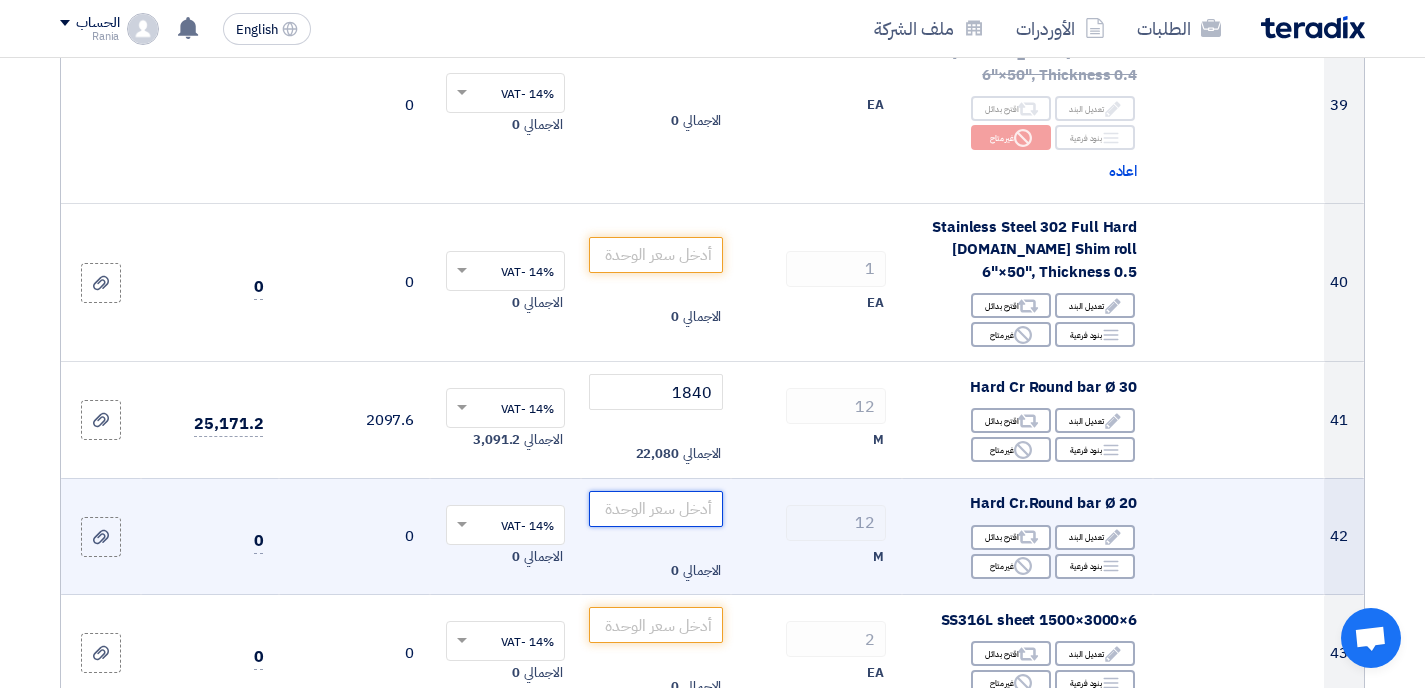 click 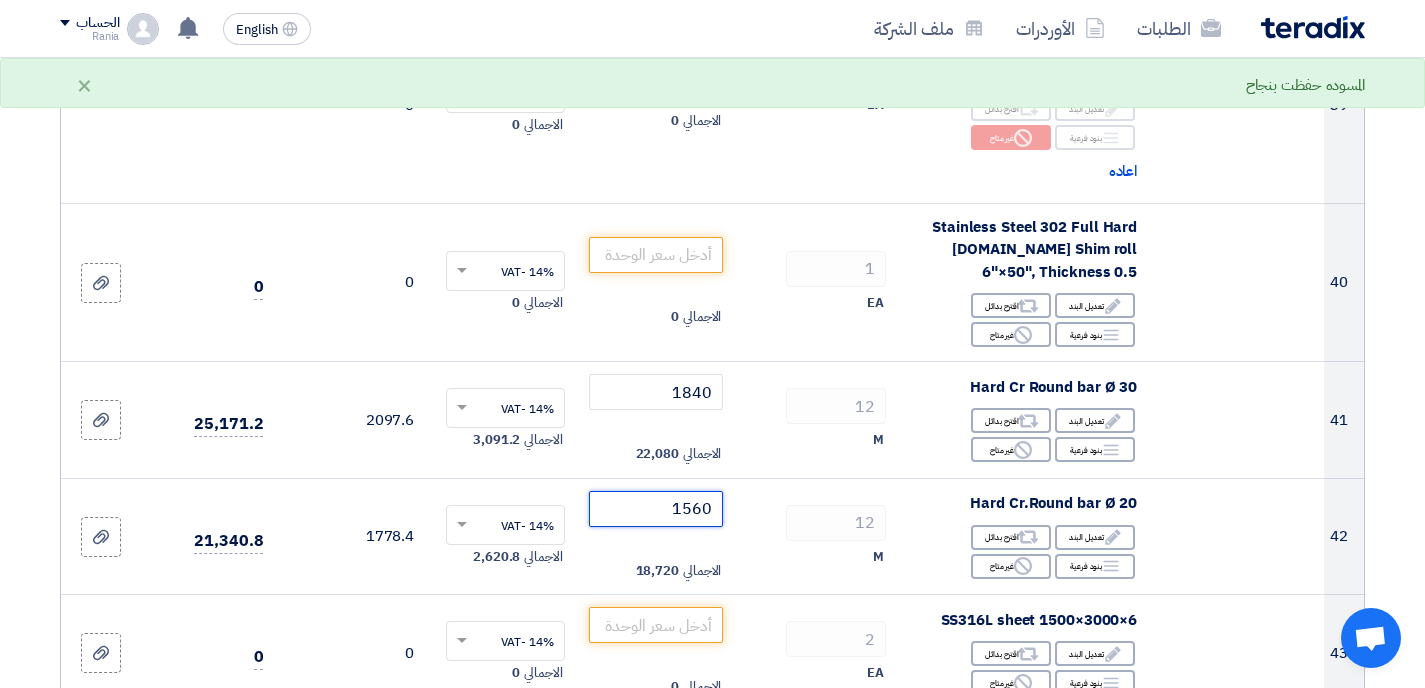 type on "1560" 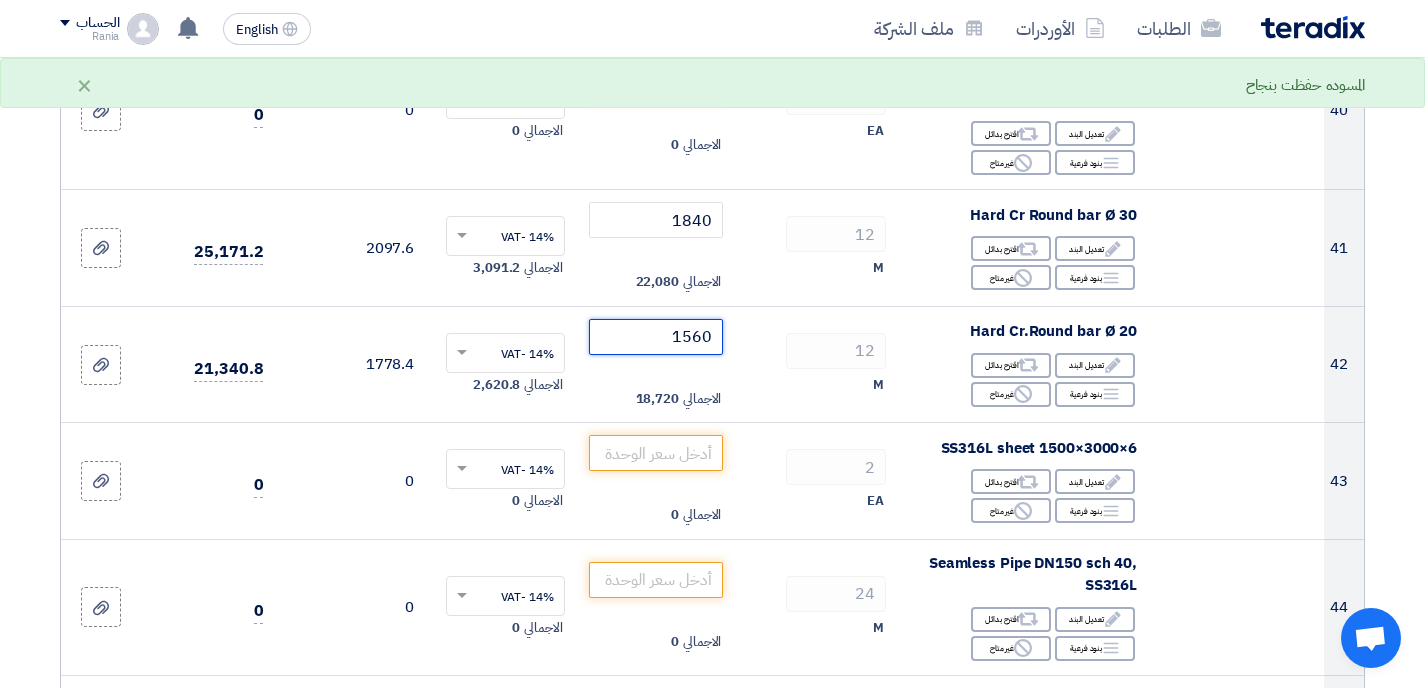 scroll, scrollTop: 6798, scrollLeft: 0, axis: vertical 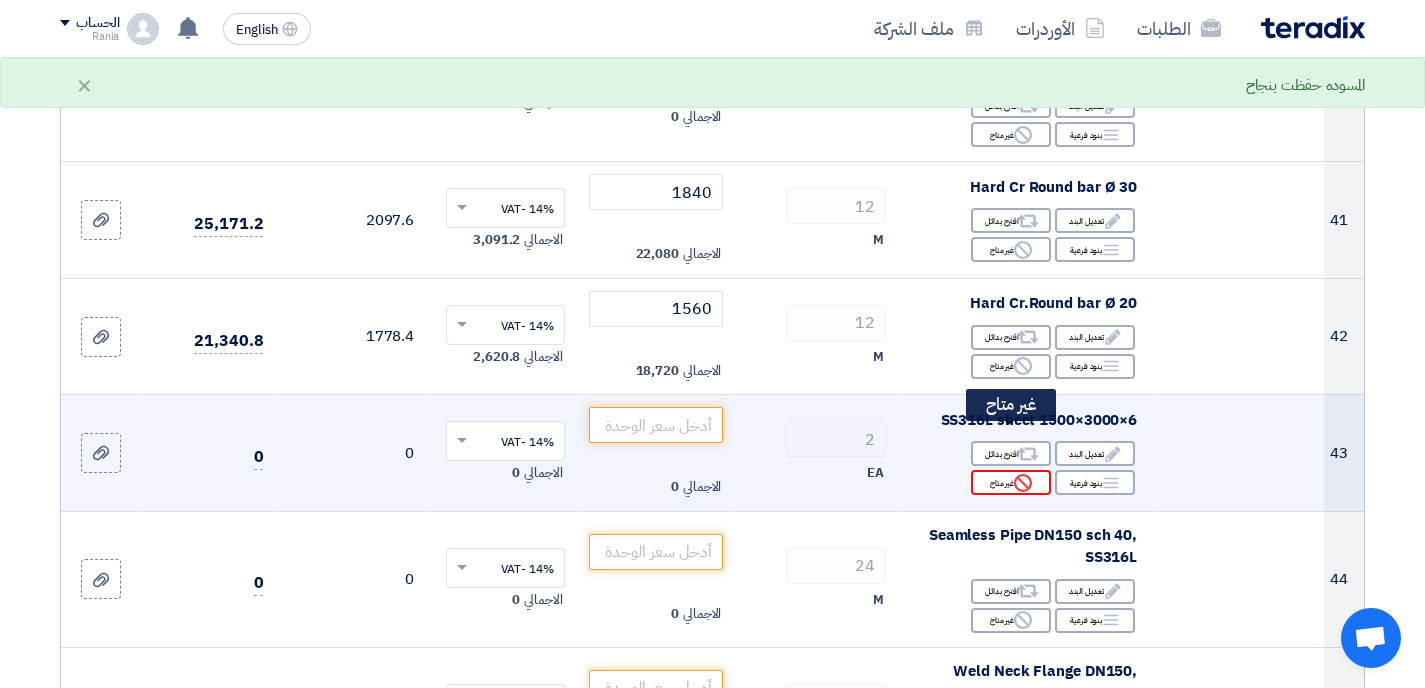 click on "Reject
غير متاح" 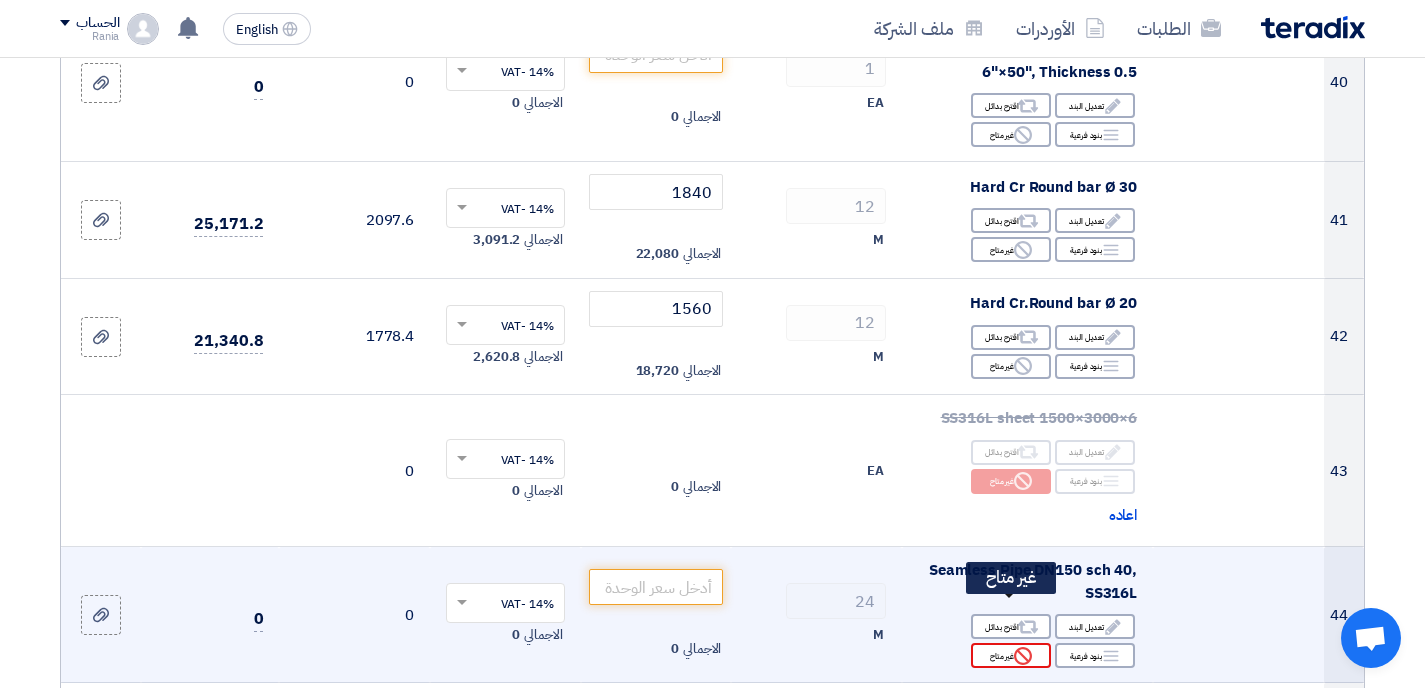 click 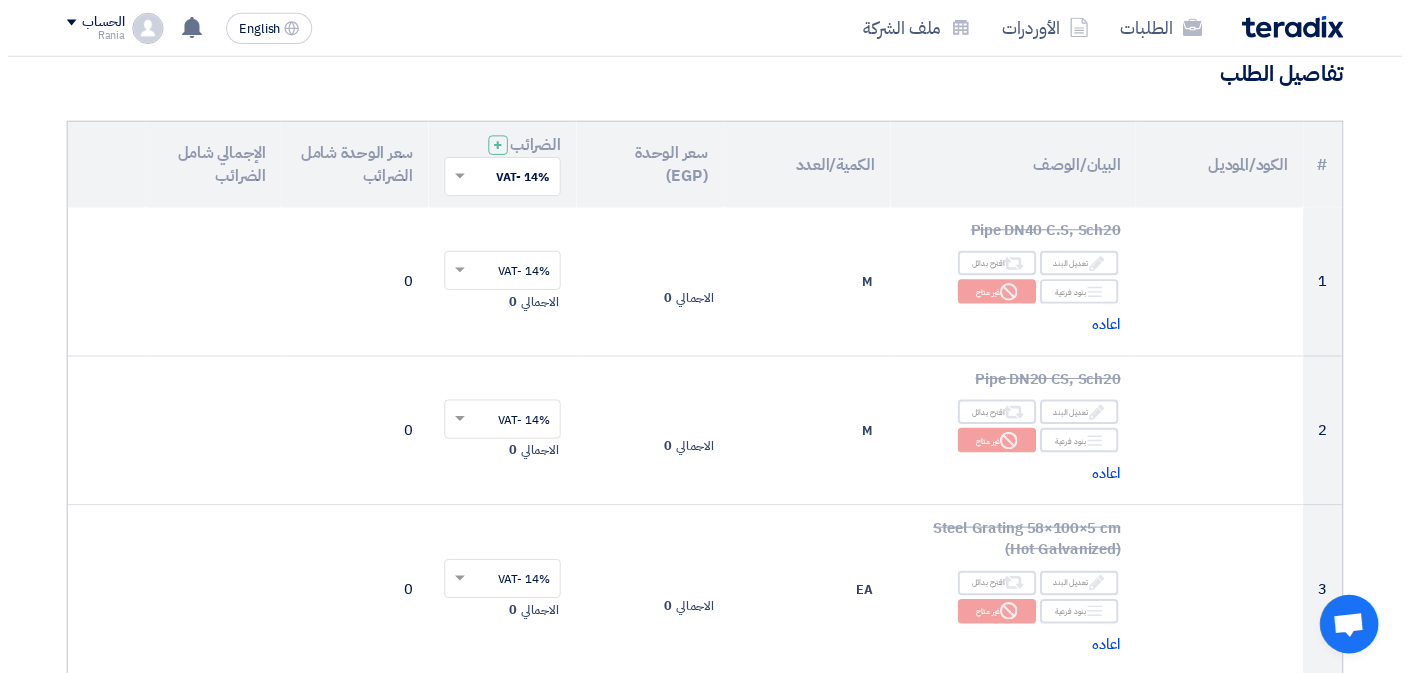 scroll, scrollTop: 0, scrollLeft: 0, axis: both 